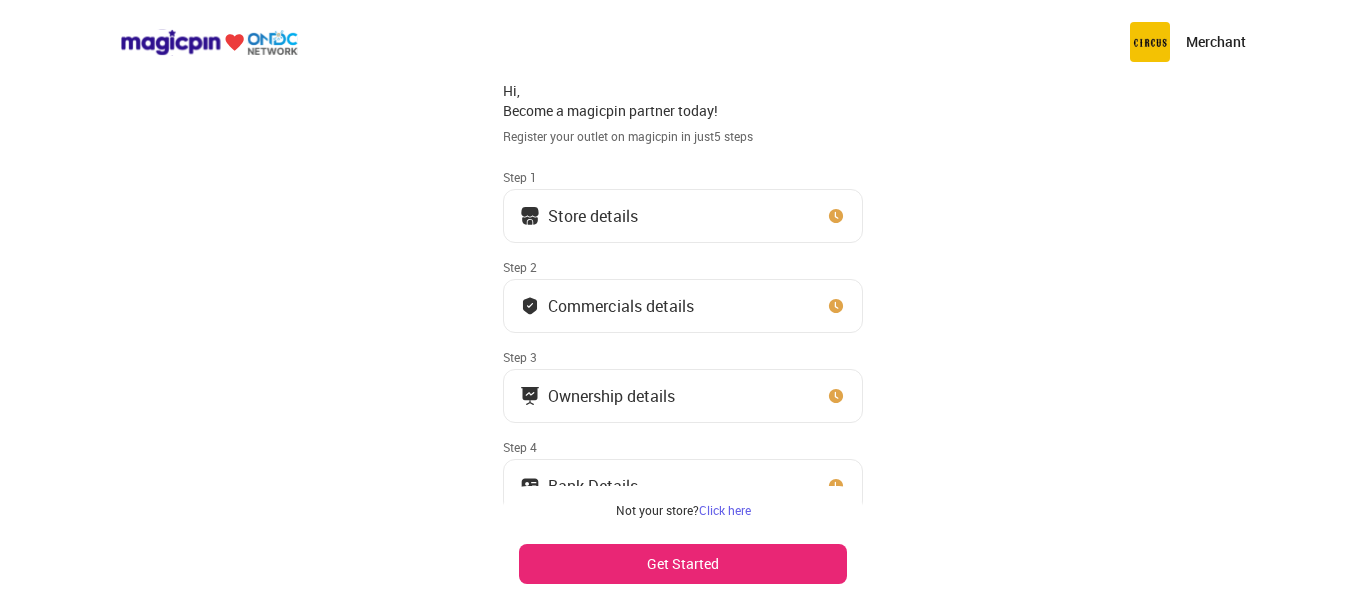 scroll, scrollTop: 93, scrollLeft: 0, axis: vertical 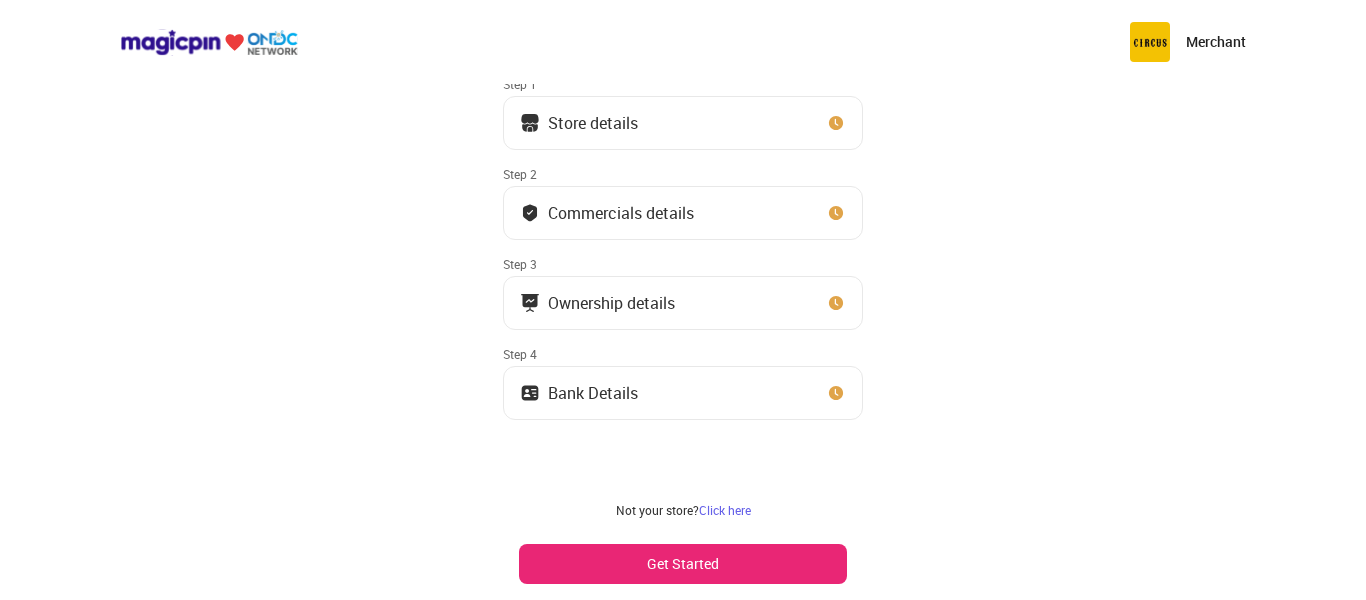 click on "Get Started" at bounding box center (683, 564) 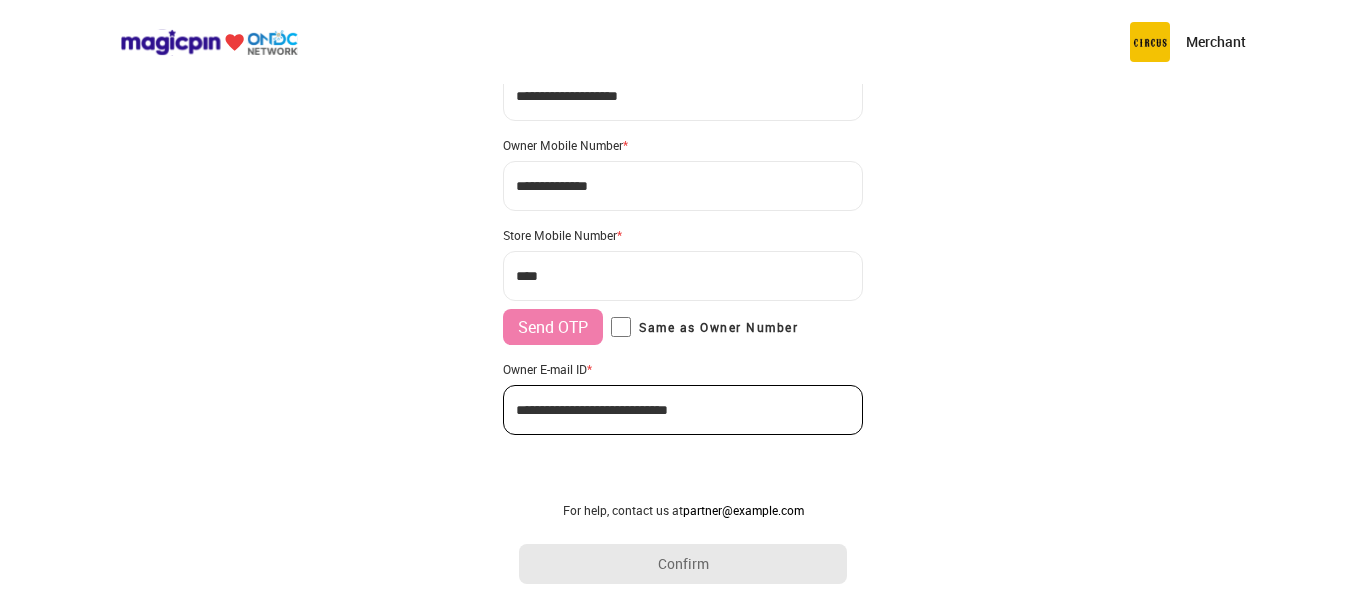 scroll, scrollTop: 195, scrollLeft: 0, axis: vertical 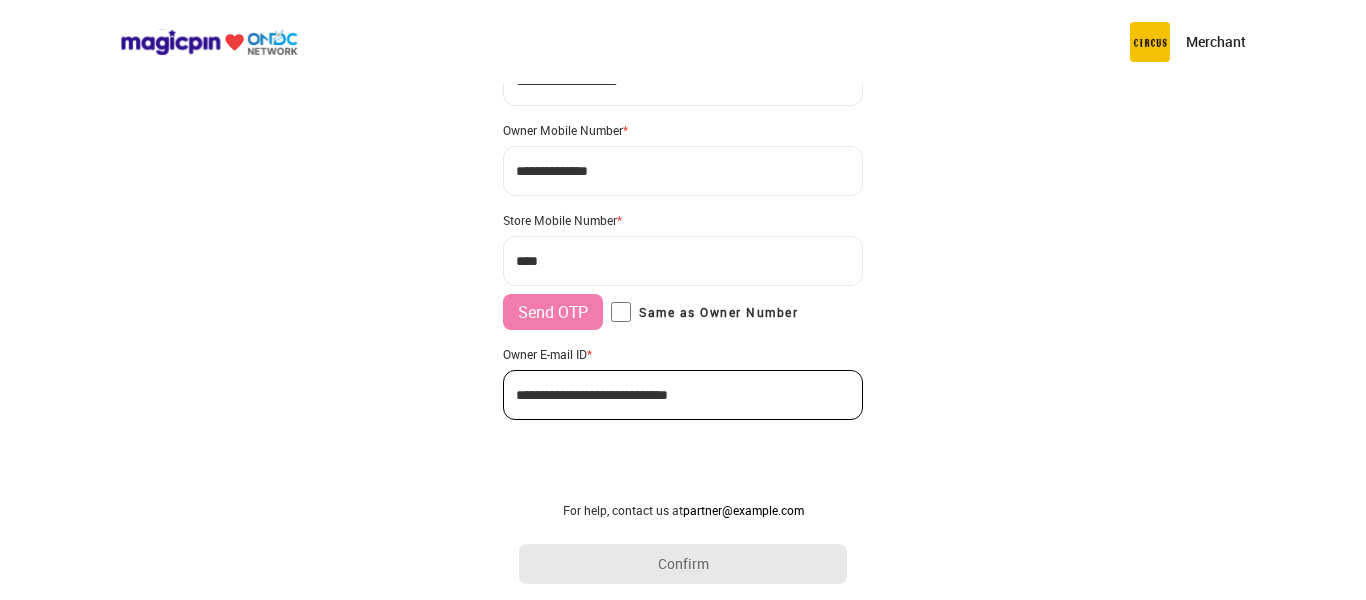 click on "***" at bounding box center [683, 261] 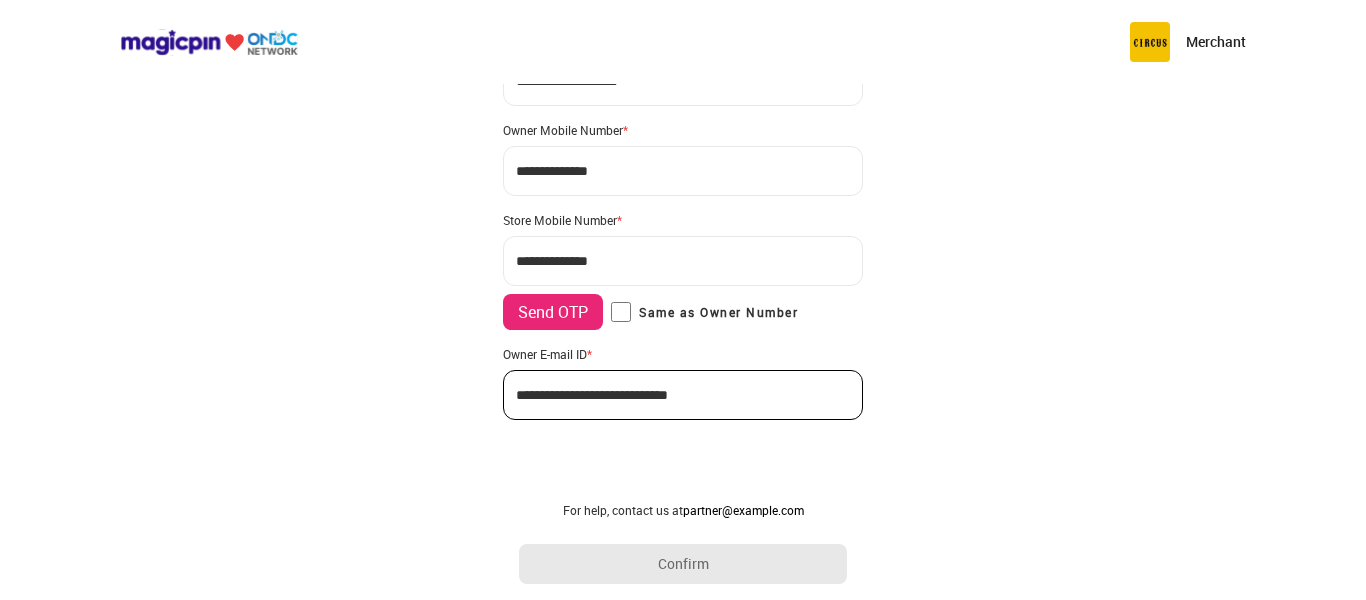 type on "**********" 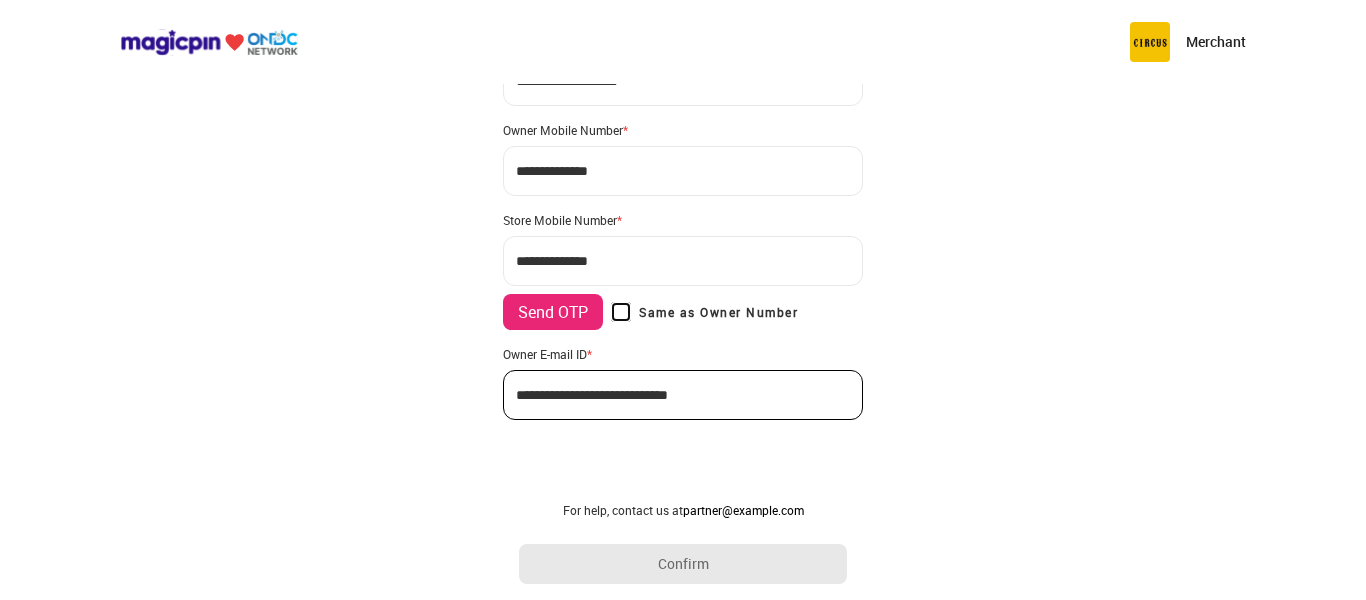 scroll, scrollTop: 179, scrollLeft: 0, axis: vertical 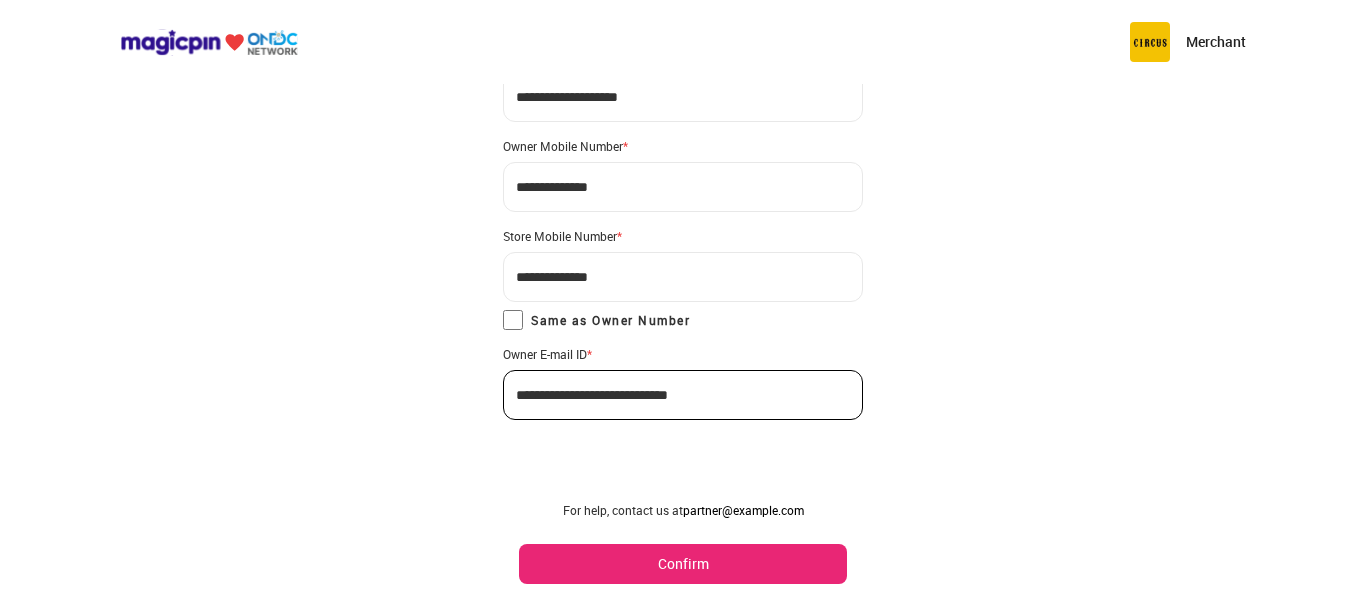 click on "Confirm" at bounding box center (683, 564) 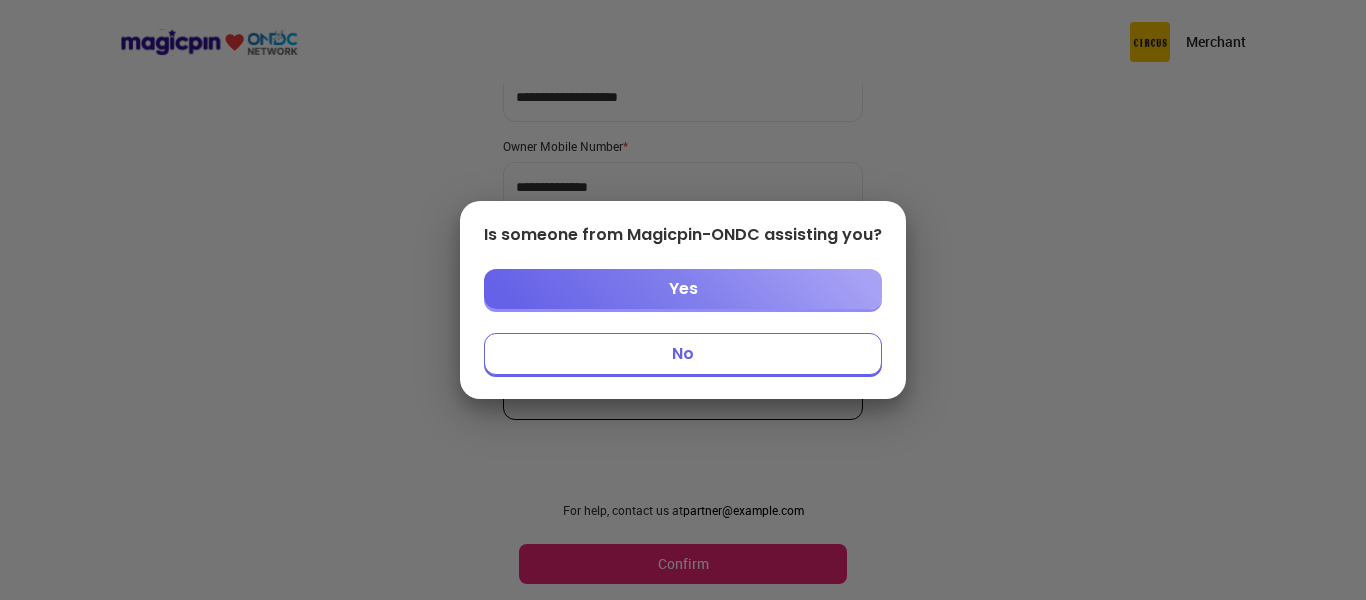 click on "No" at bounding box center (683, 354) 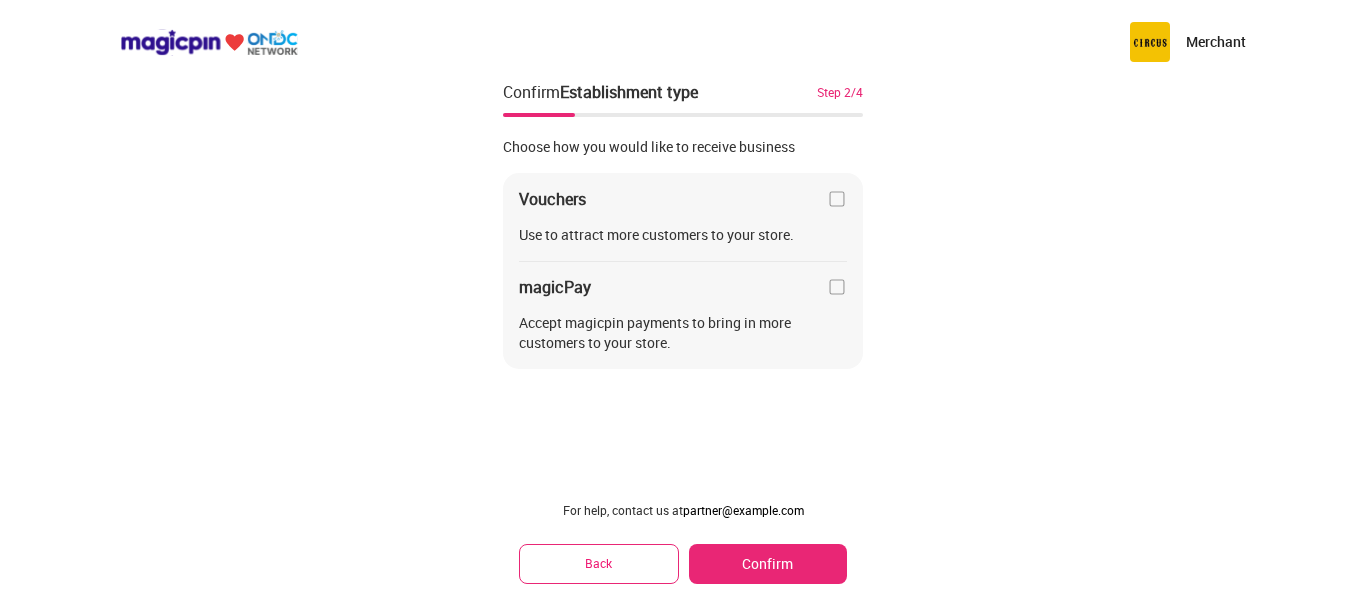 scroll, scrollTop: 0, scrollLeft: 0, axis: both 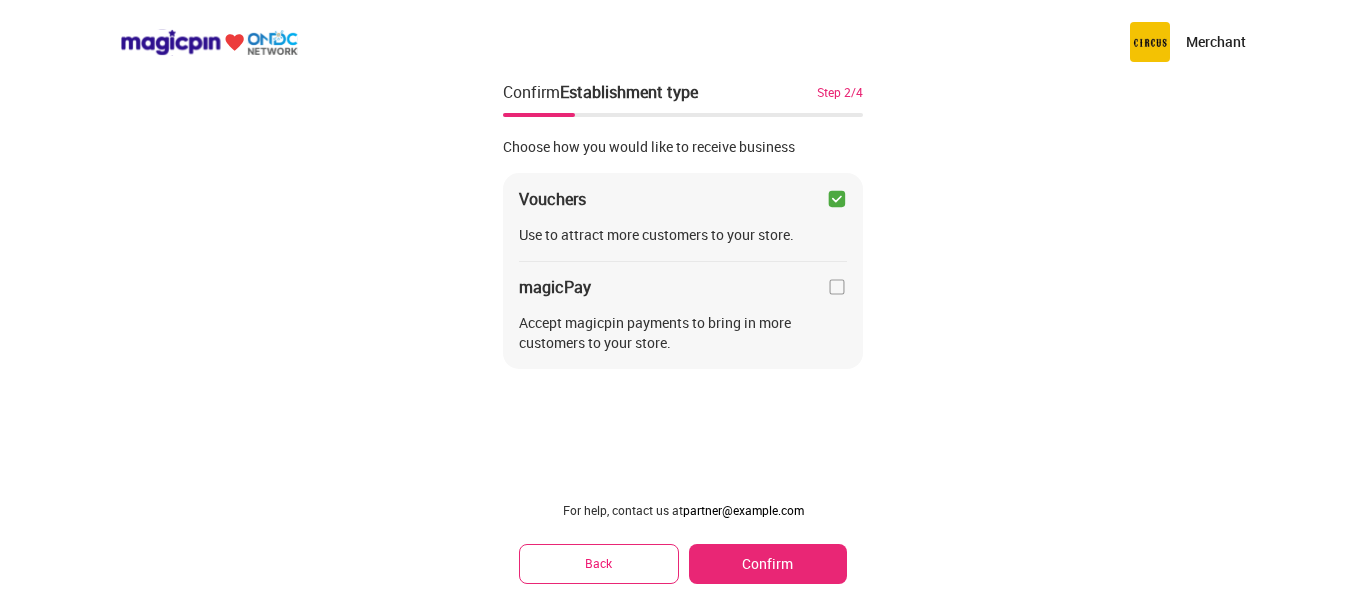 click at bounding box center (837, 287) 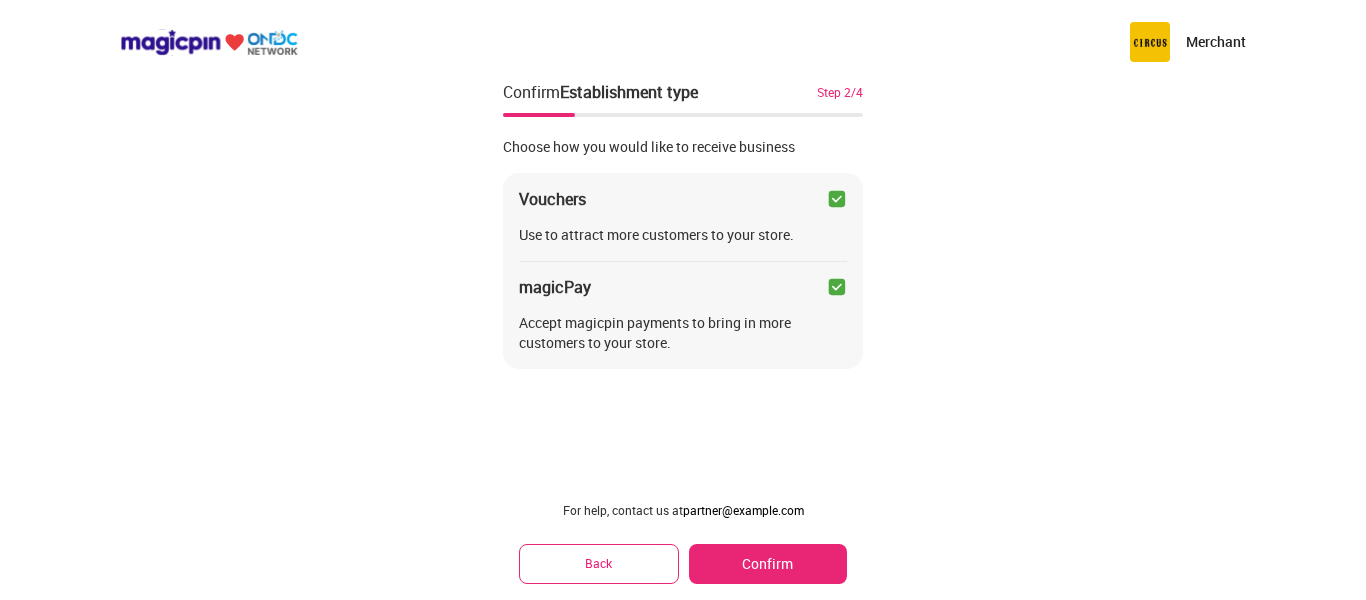 click on "Confirm" at bounding box center [768, 564] 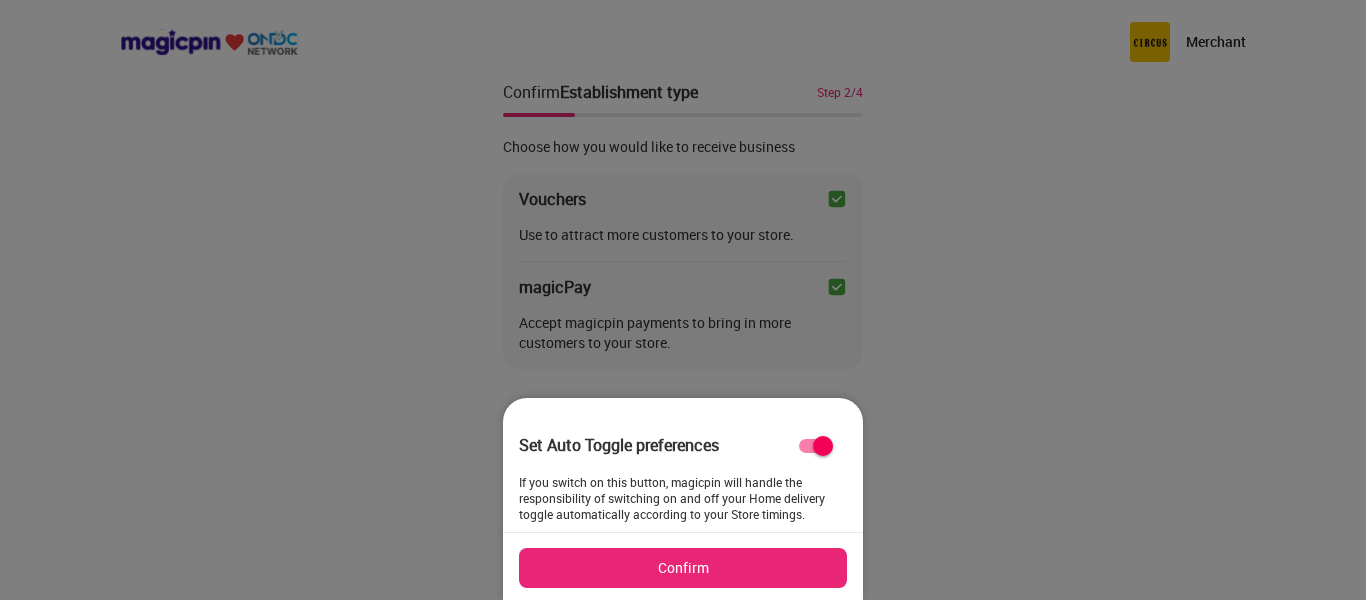 click on "Confirm" at bounding box center (683, 568) 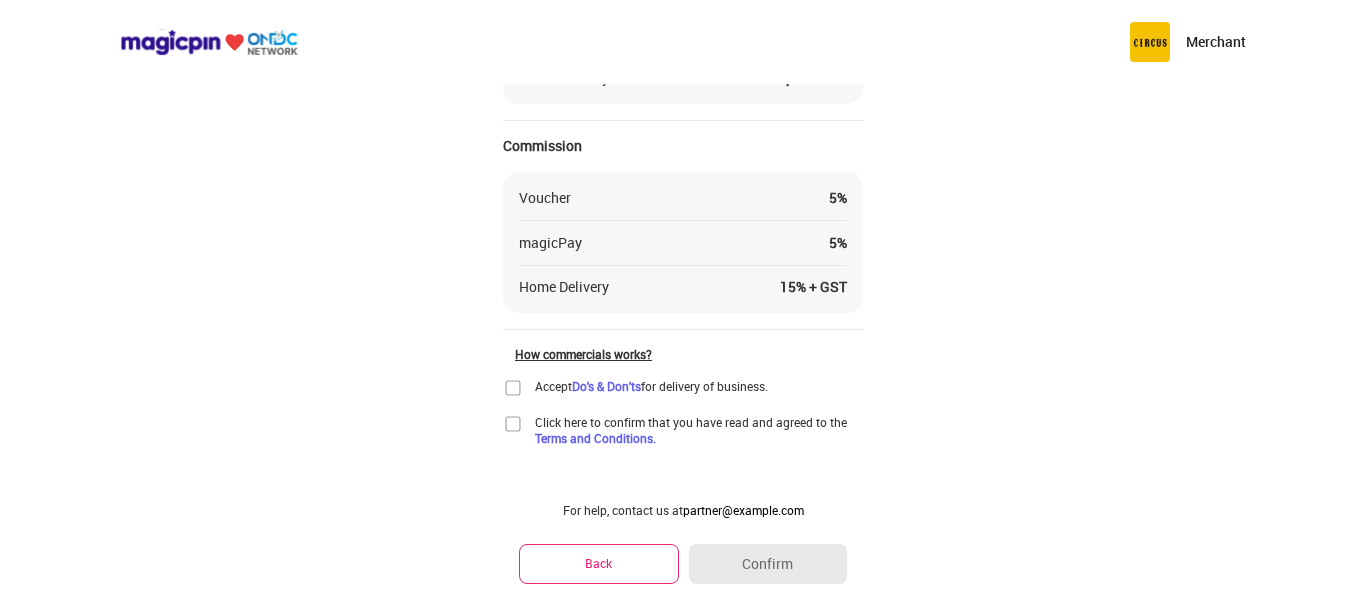 scroll, scrollTop: 272, scrollLeft: 0, axis: vertical 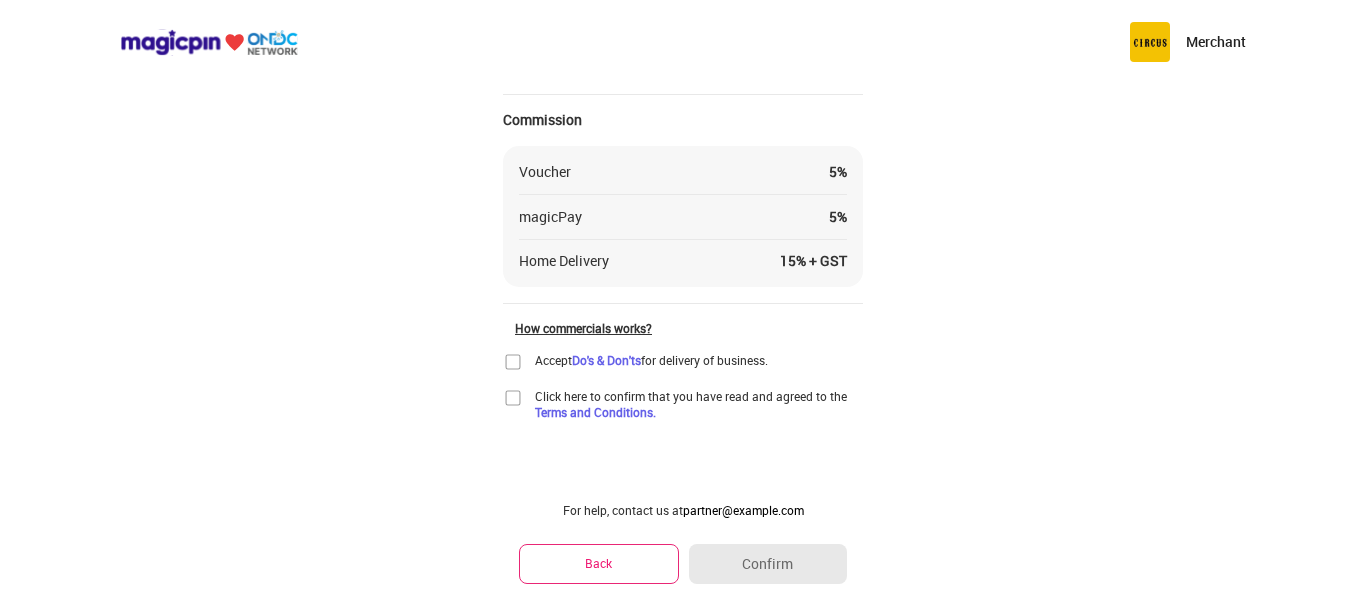 click at bounding box center (513, 362) 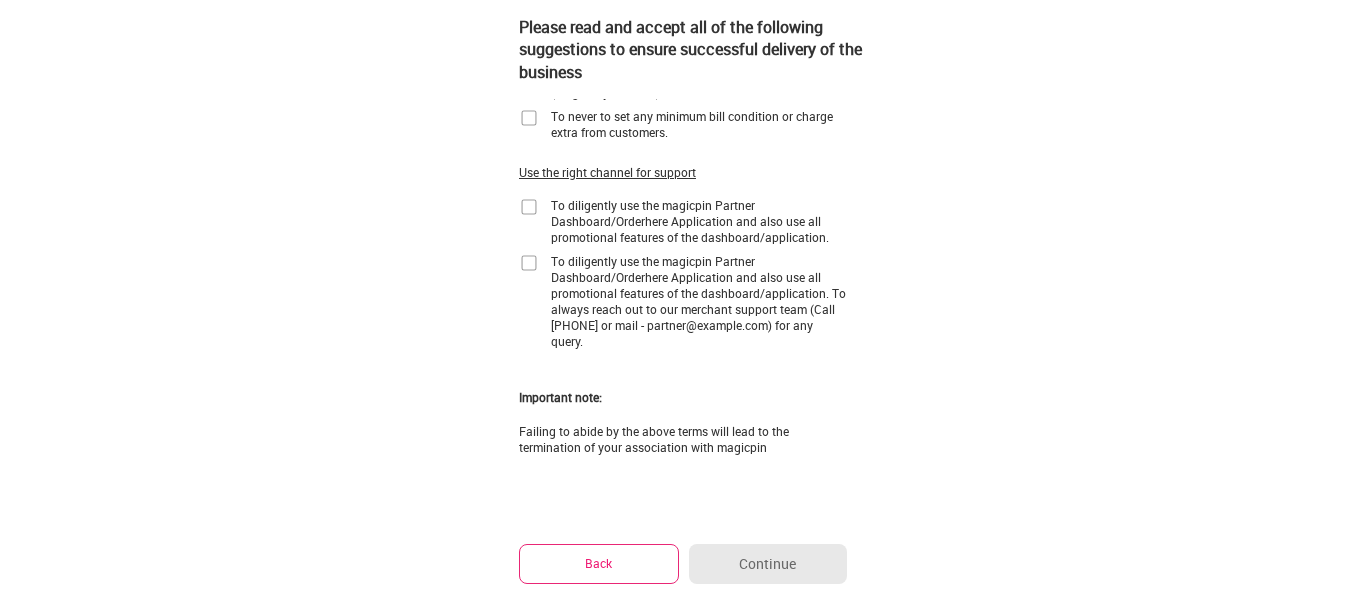 click at bounding box center [529, 118] 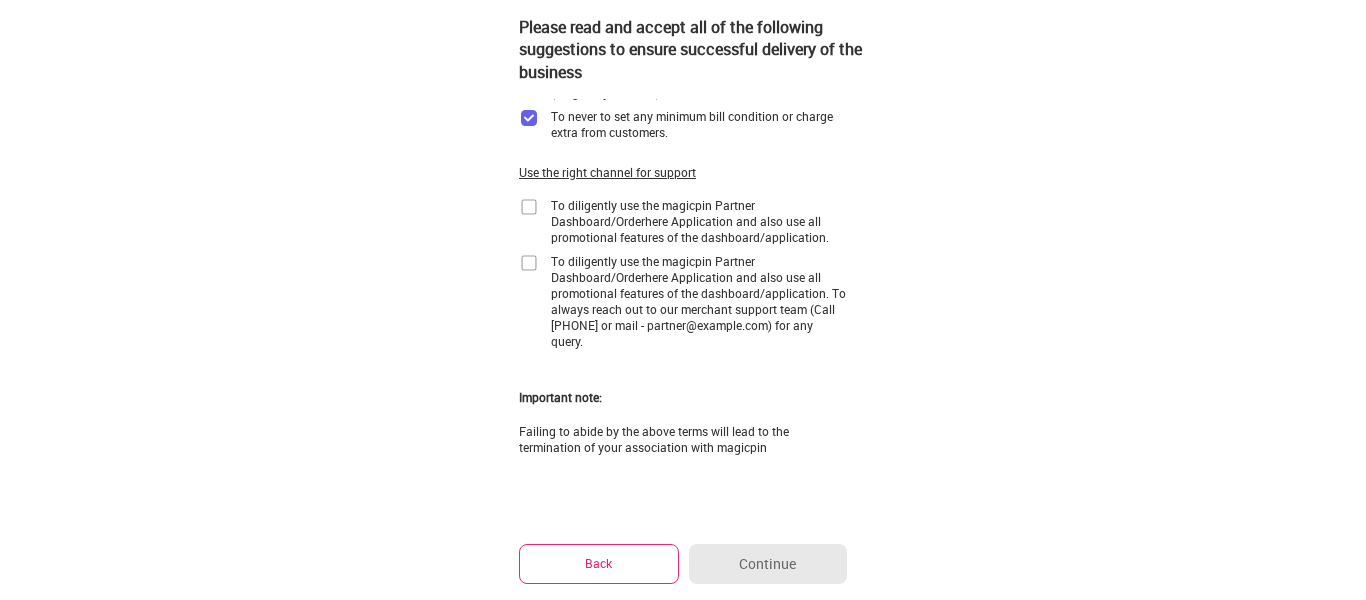 click at bounding box center (529, 207) 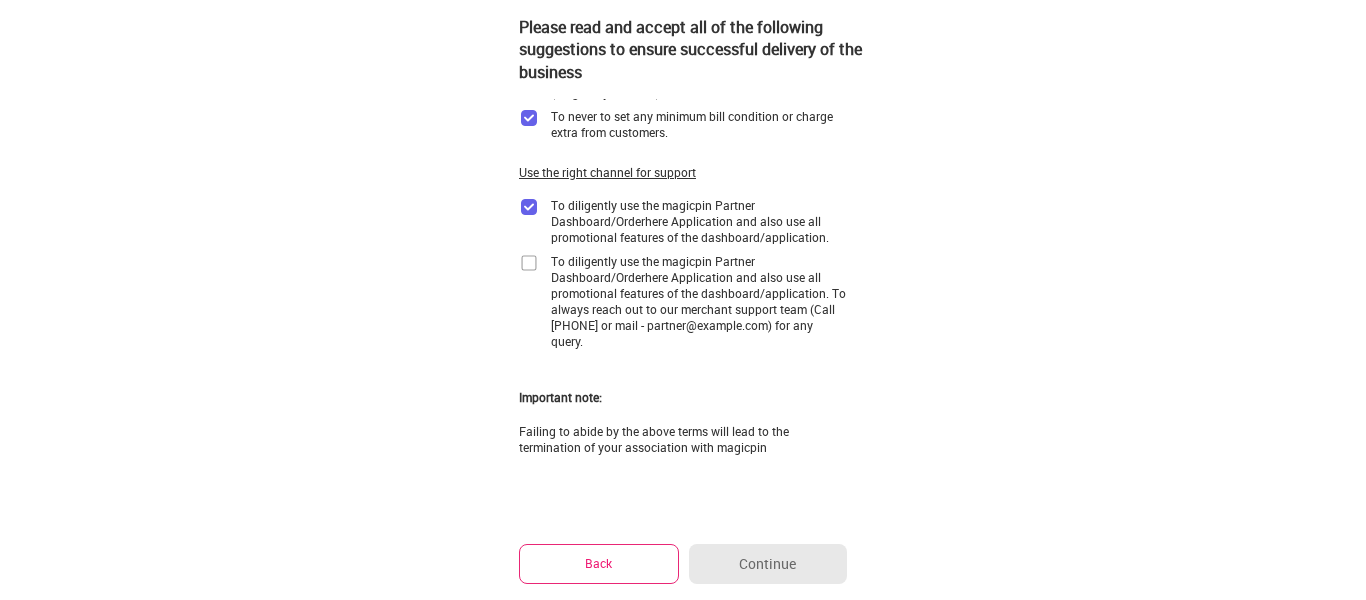 click at bounding box center [529, 263] 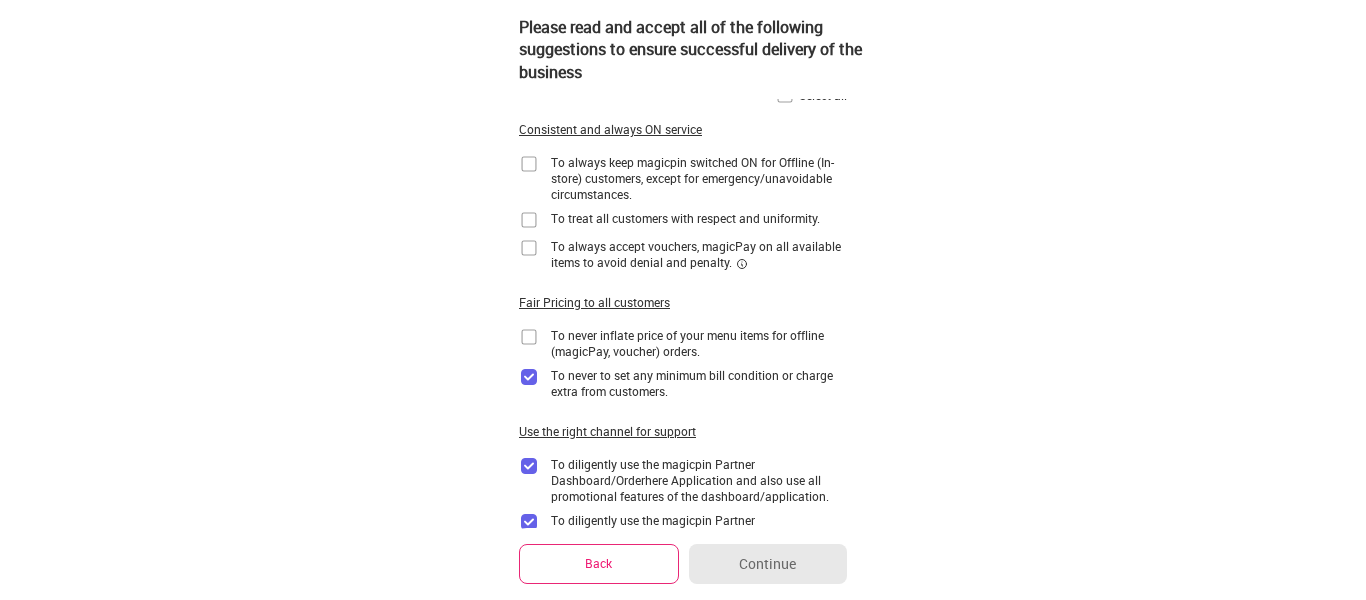 scroll, scrollTop: 0, scrollLeft: 0, axis: both 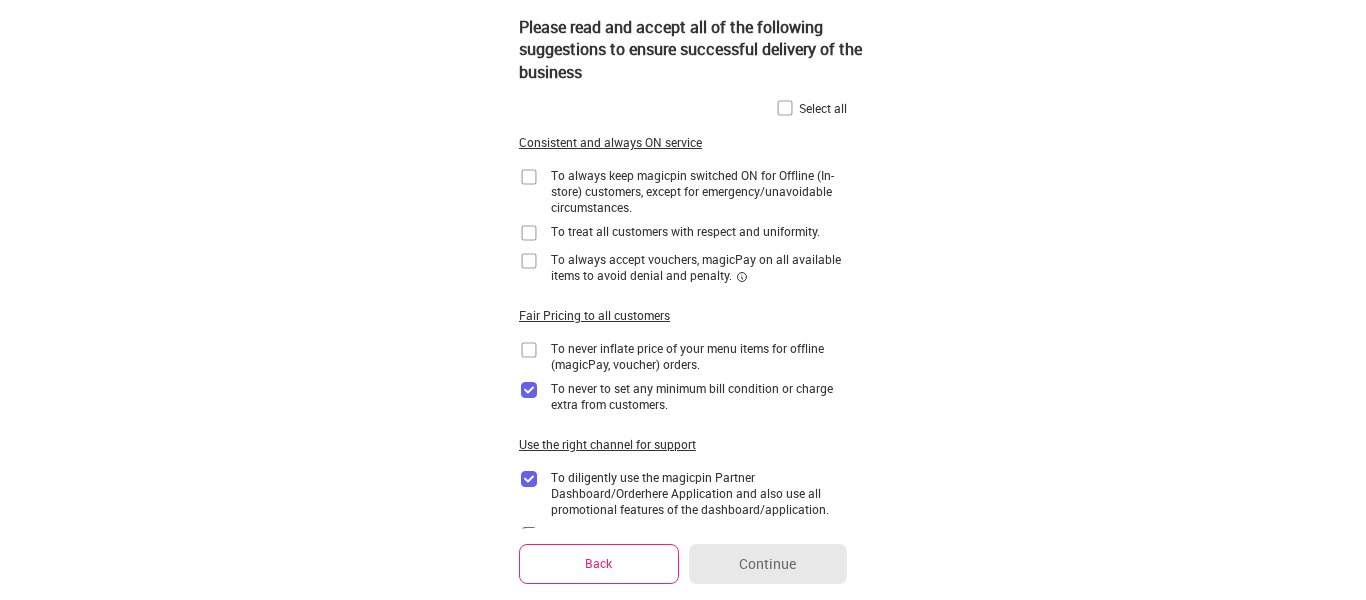 click at bounding box center [529, 177] 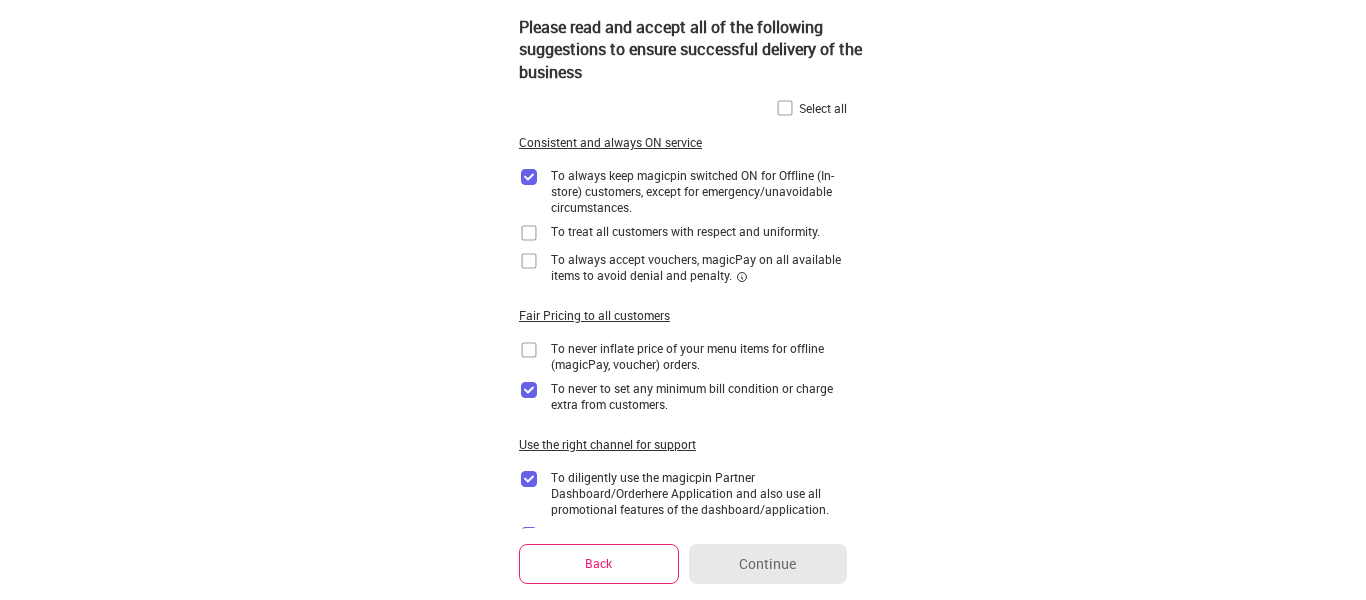 click at bounding box center (529, 233) 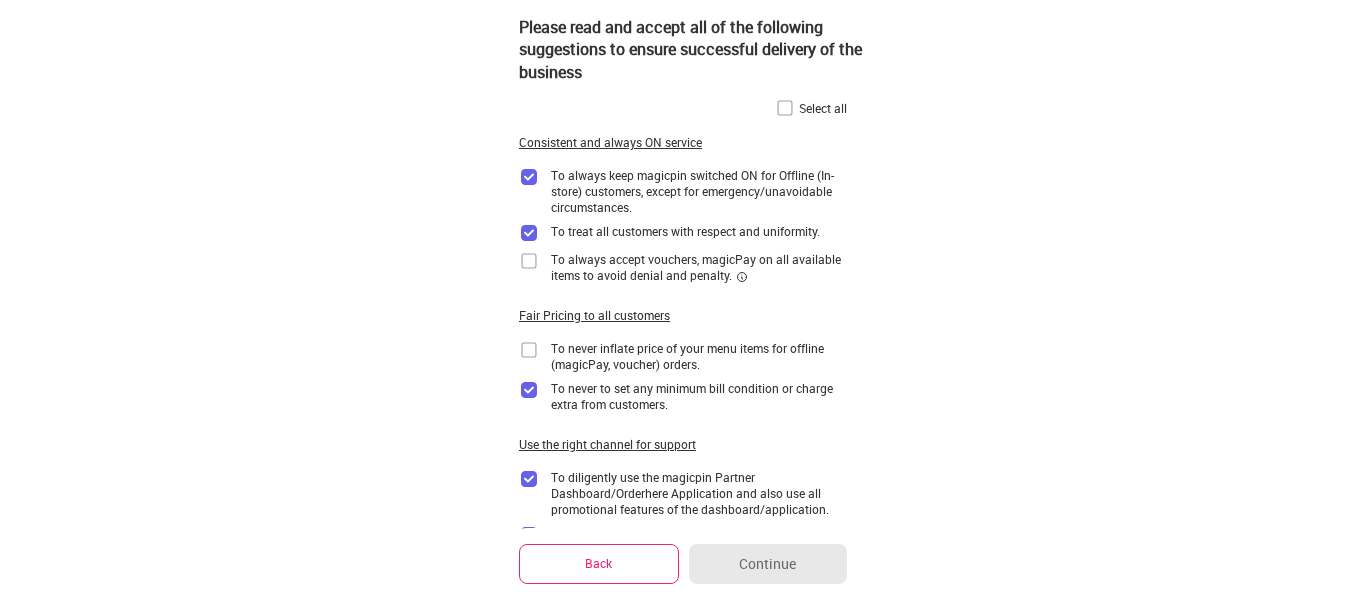 click at bounding box center [529, 261] 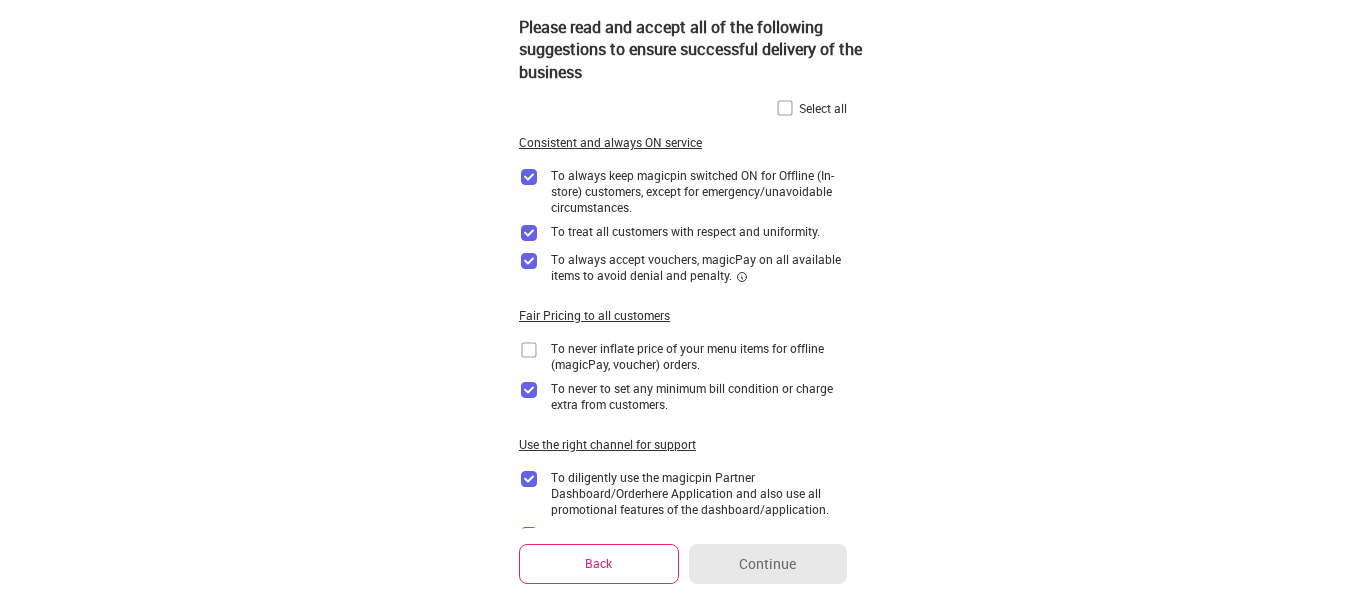 click at bounding box center [529, 350] 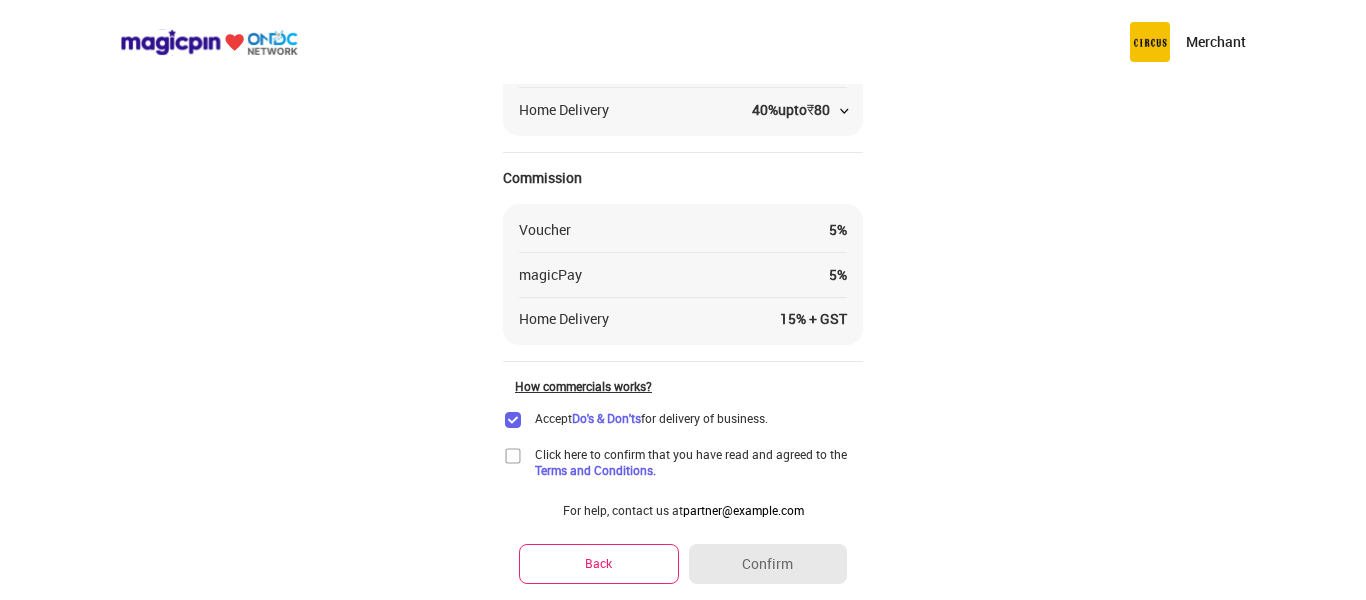 scroll, scrollTop: 272, scrollLeft: 0, axis: vertical 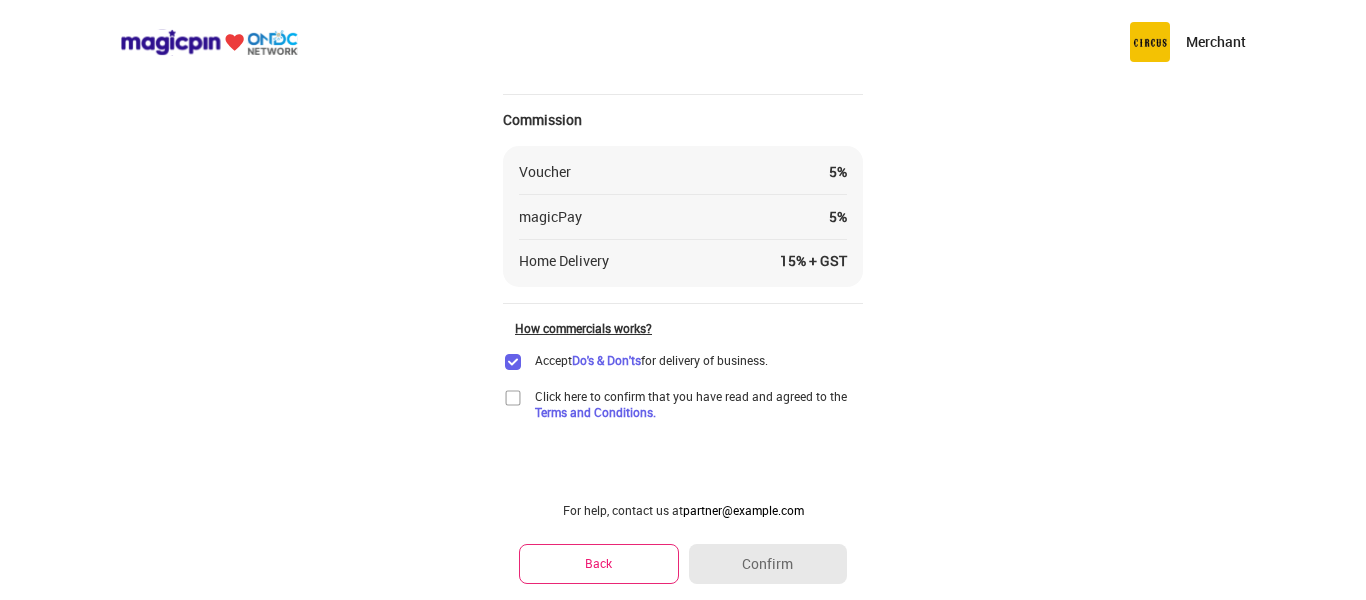 click at bounding box center [513, 398] 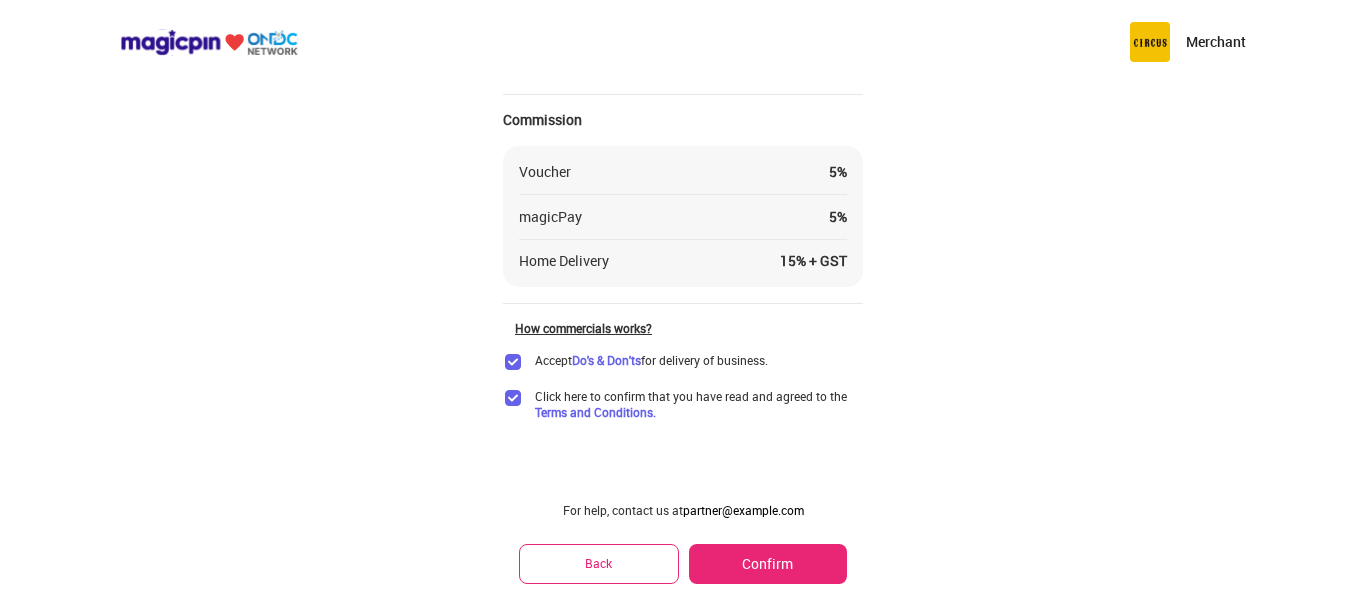 click on "Confirm" at bounding box center [768, 564] 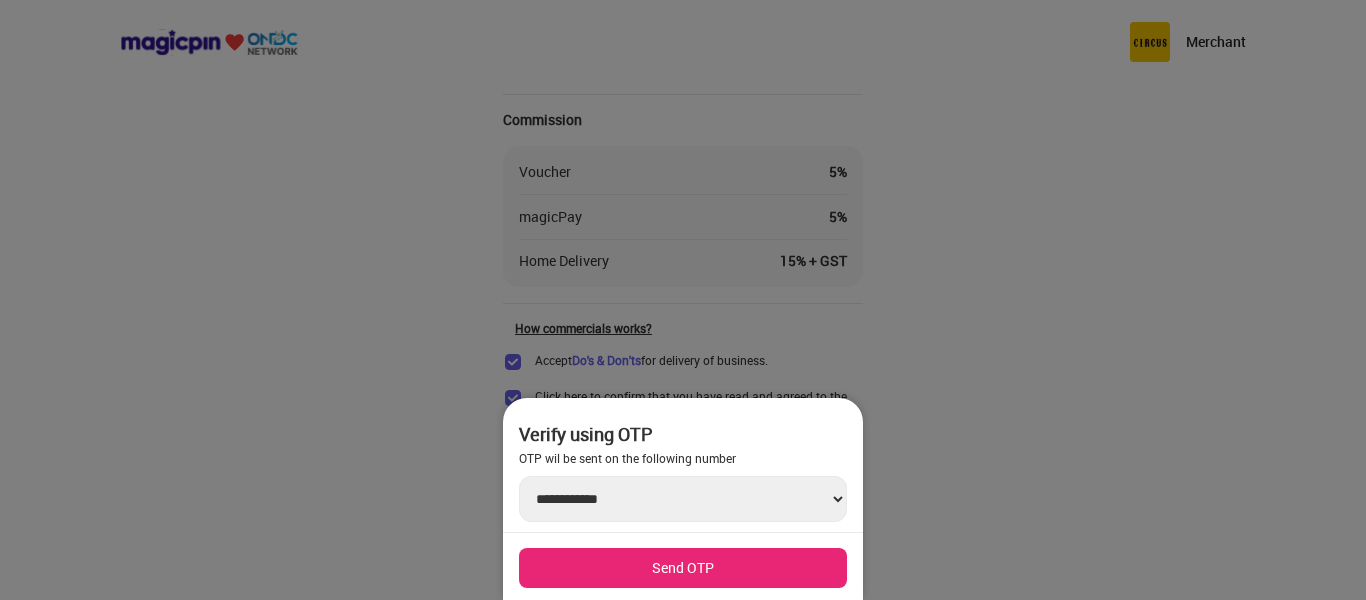 click on "Send OTP" at bounding box center [683, 568] 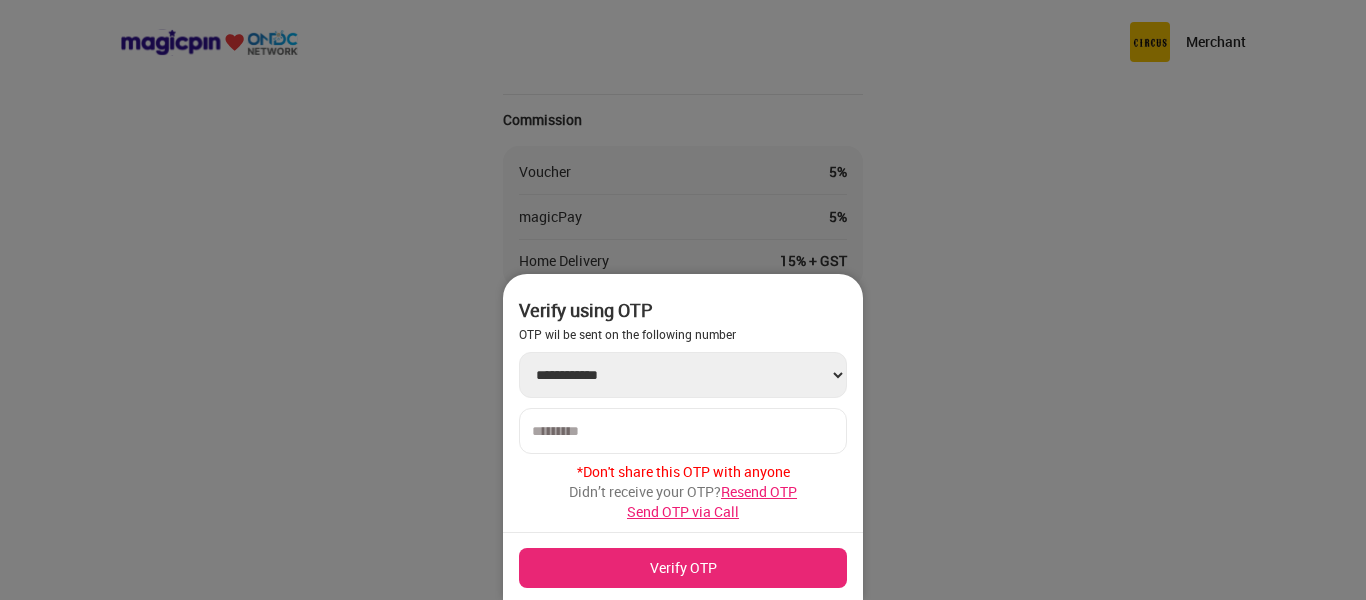 click on "Resend OTP" at bounding box center [759, 491] 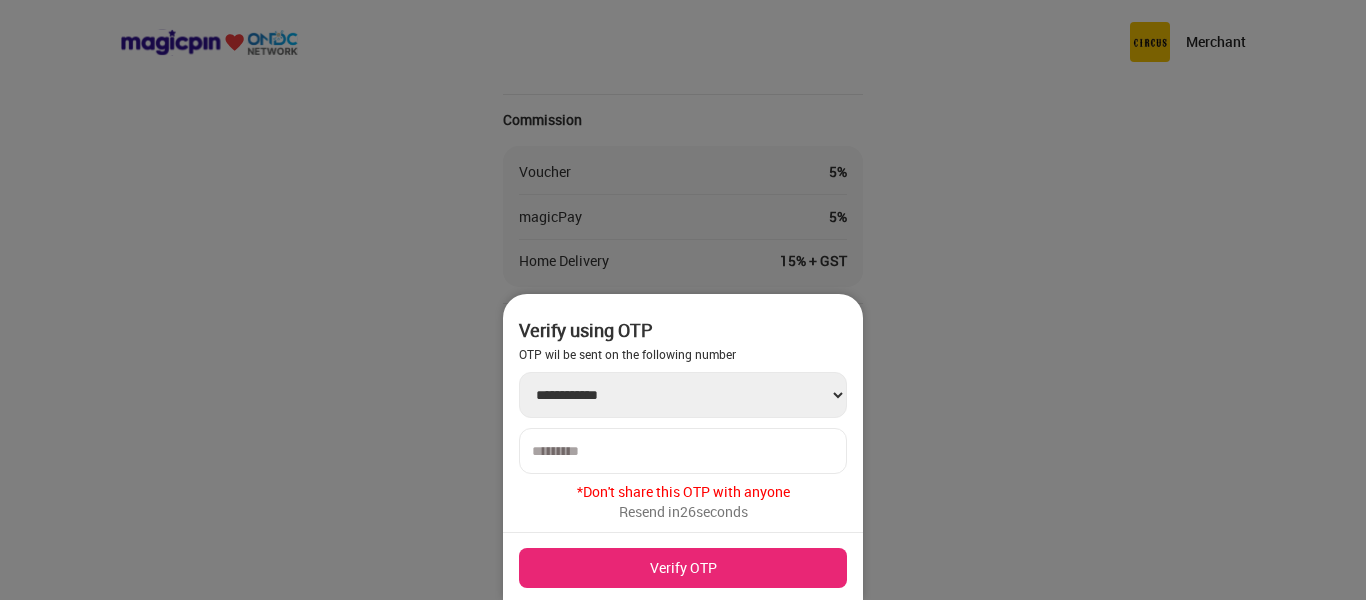 click at bounding box center [683, 451] 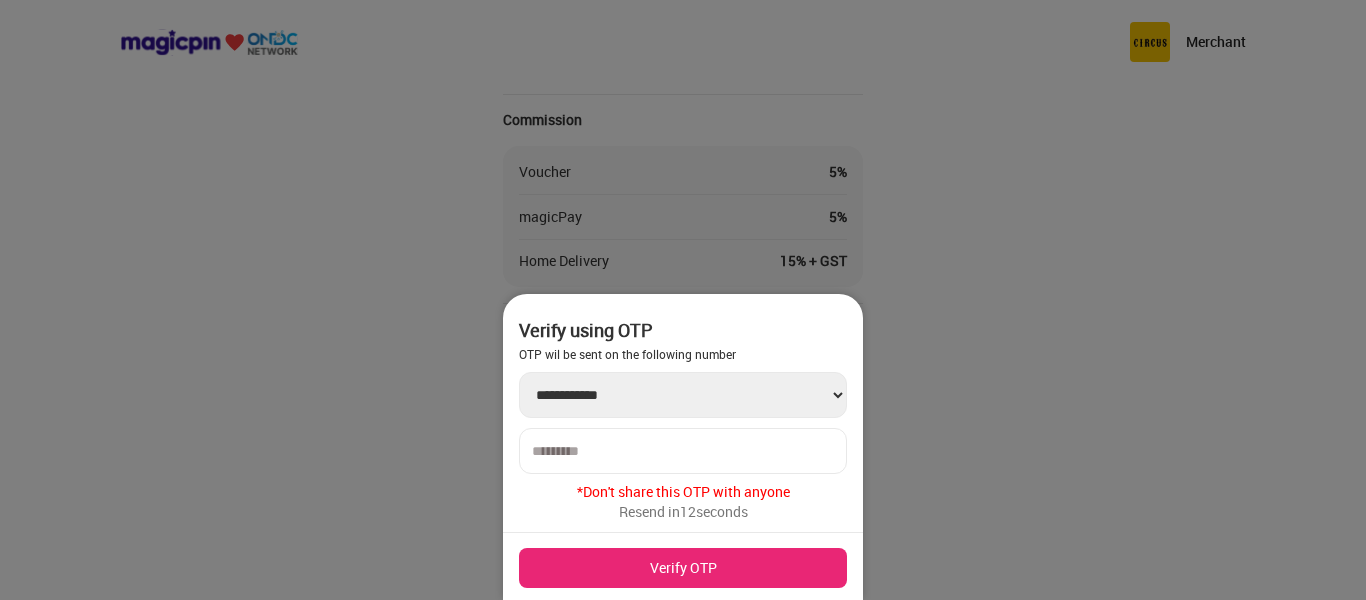 type on "******" 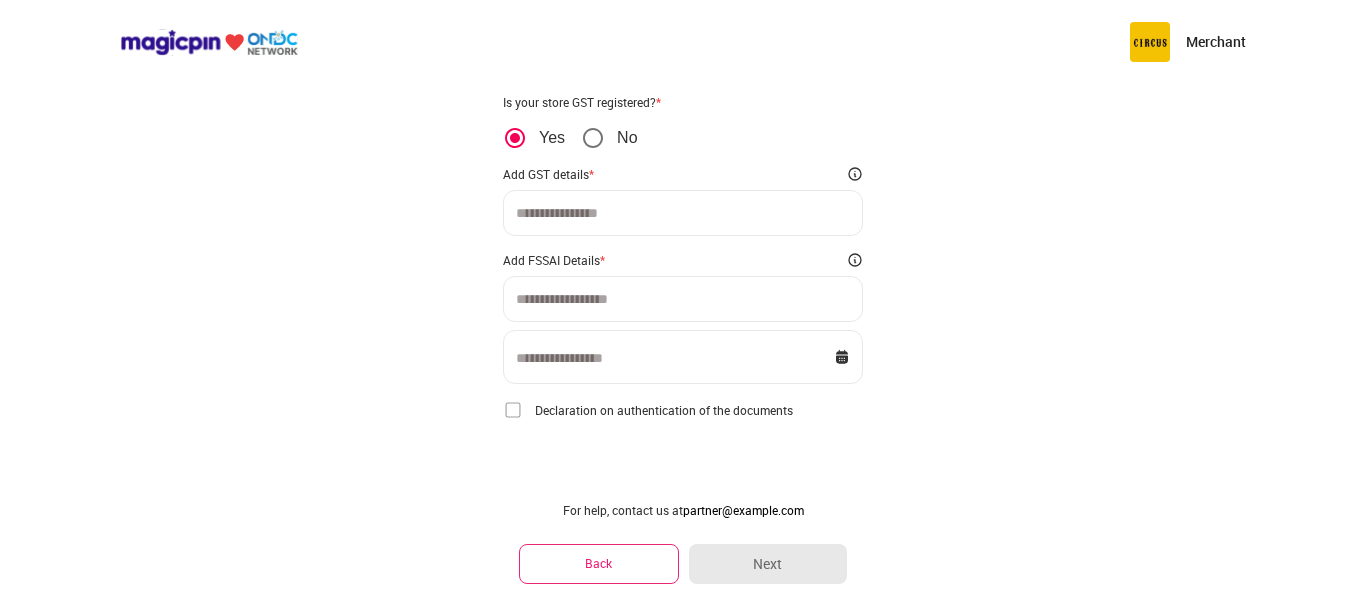 scroll, scrollTop: 109, scrollLeft: 0, axis: vertical 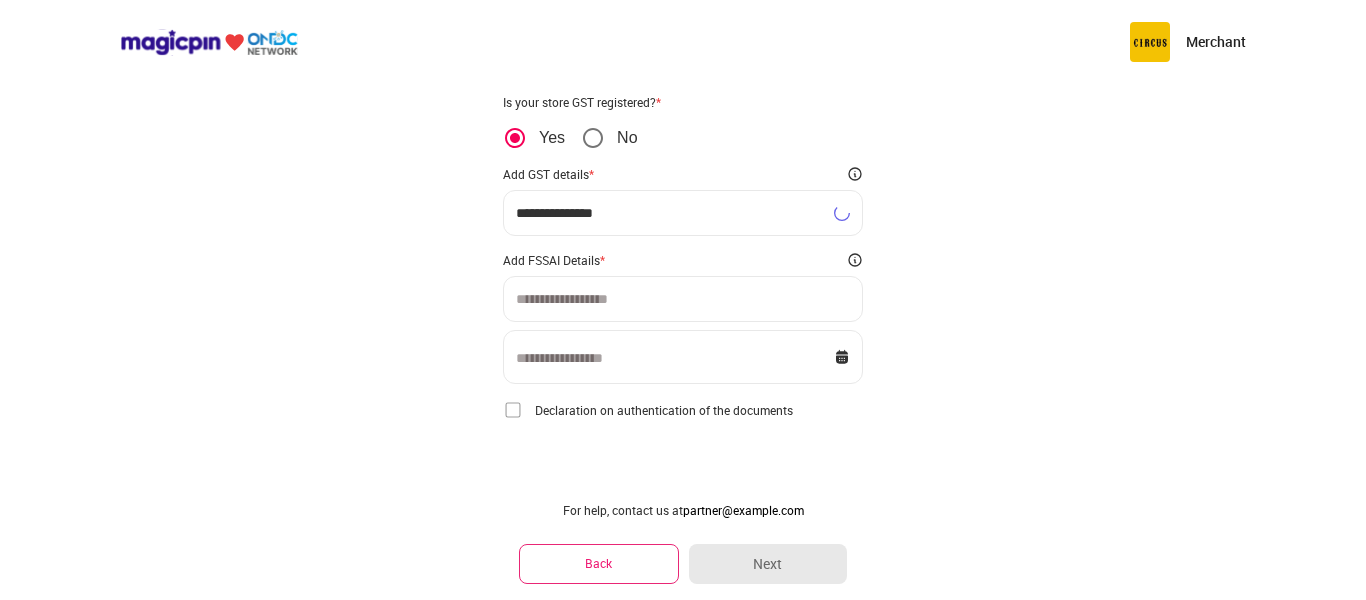 type on "**********" 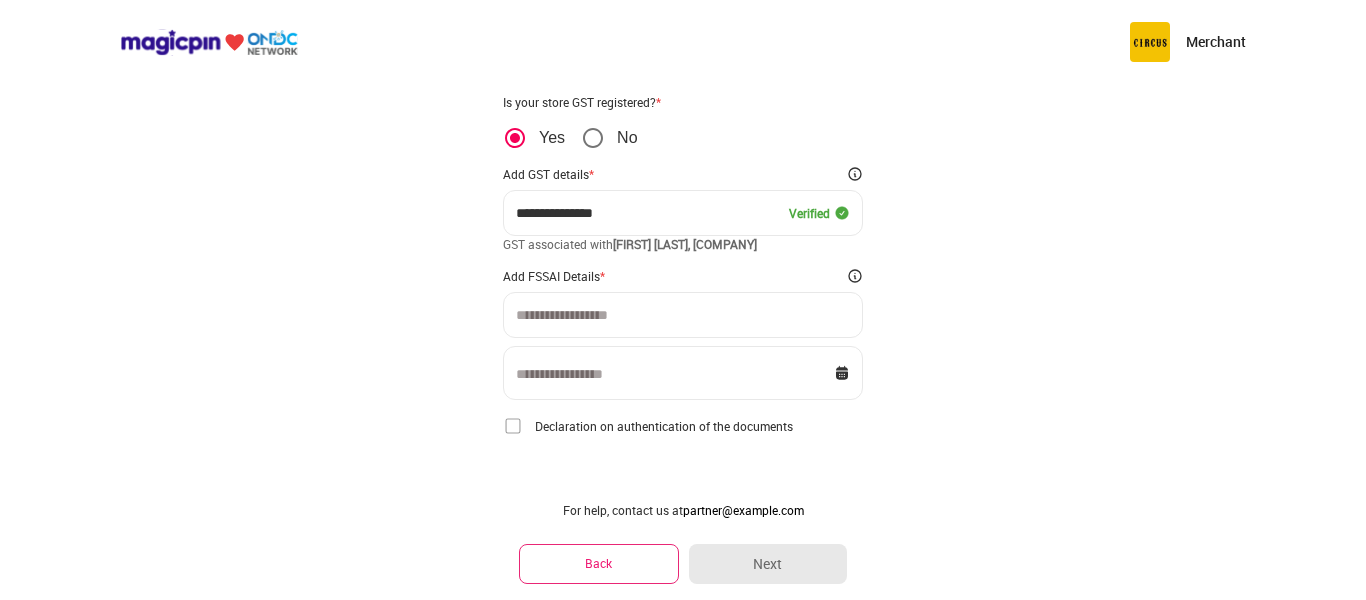 click at bounding box center [683, 315] 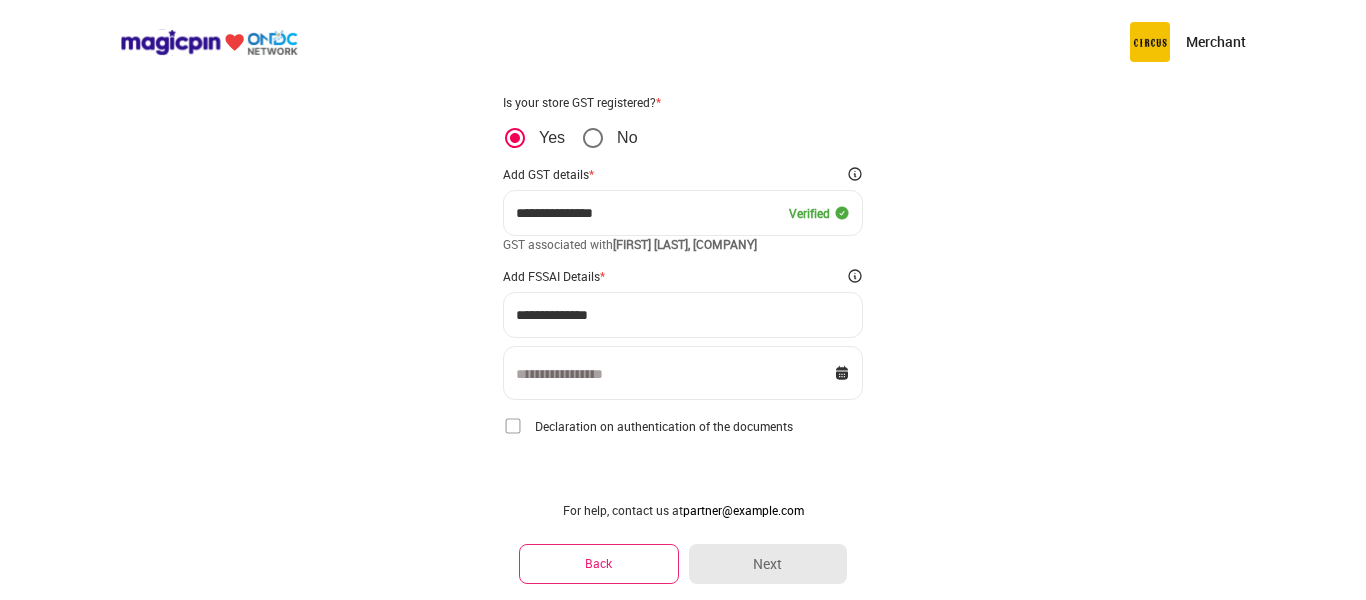 type on "**********" 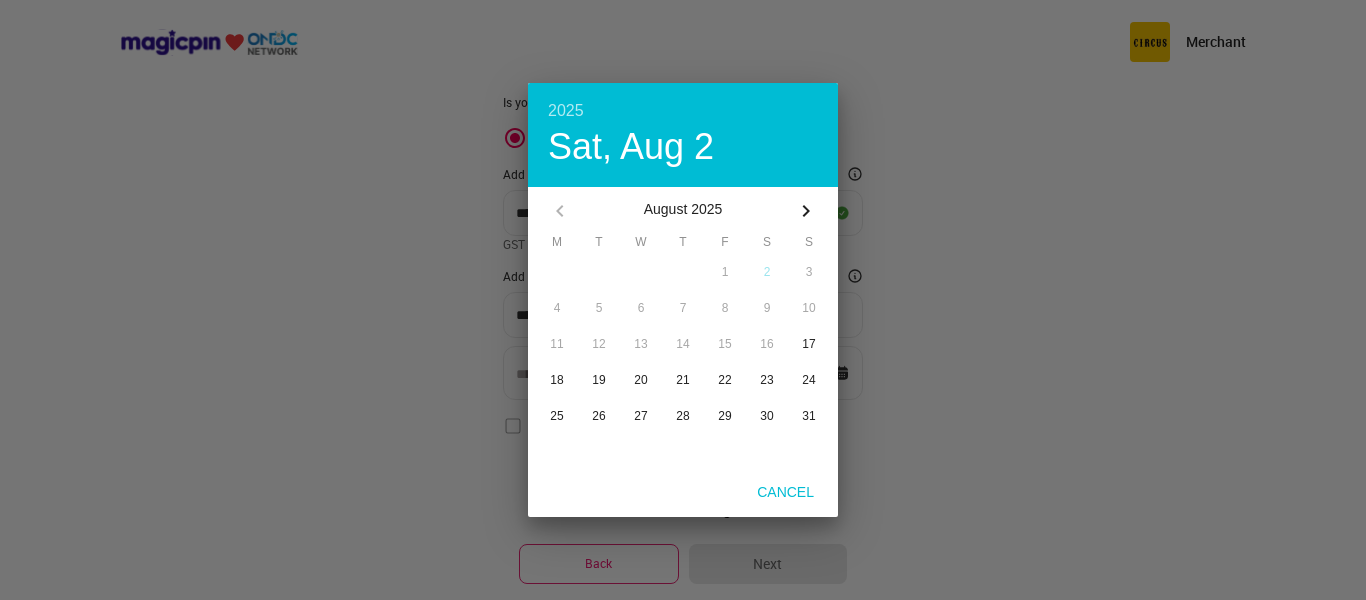 click on "2025" at bounding box center (683, 111) 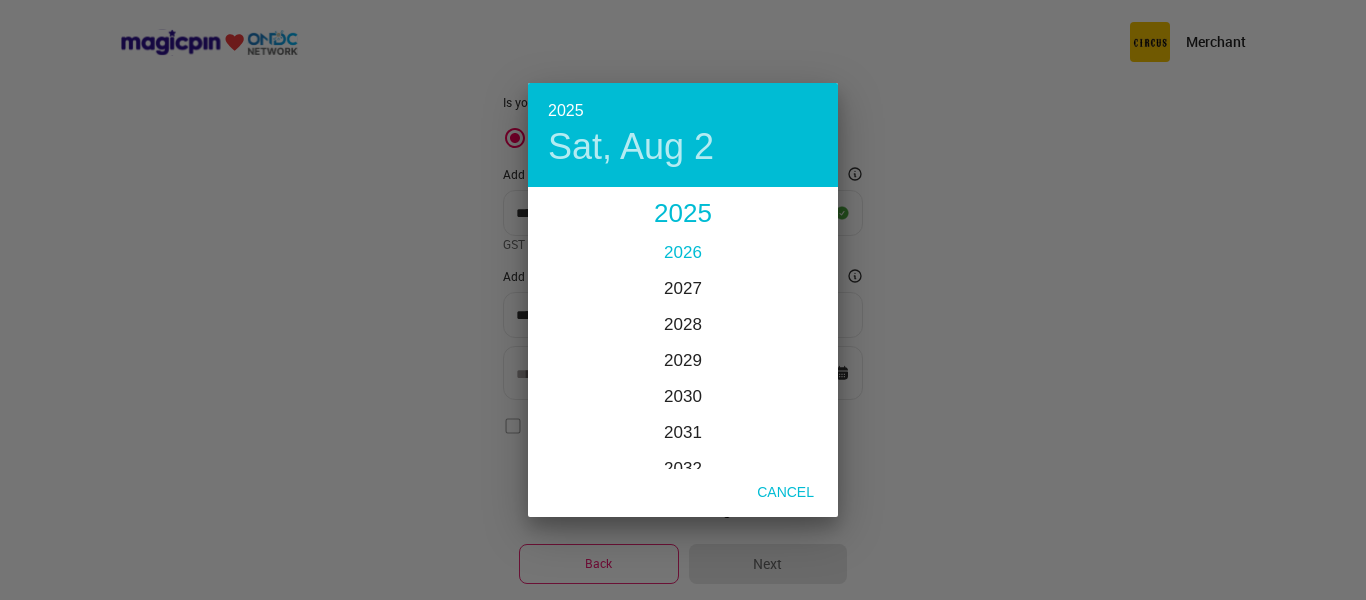 click on "2026" at bounding box center (683, 252) 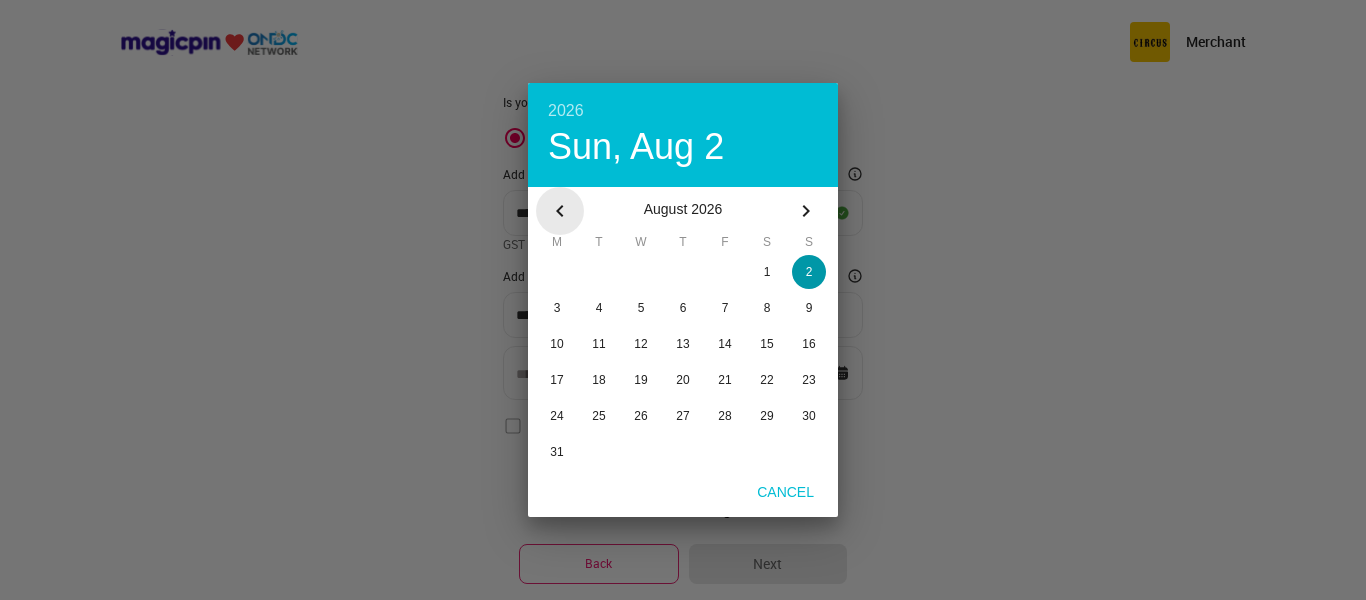 click 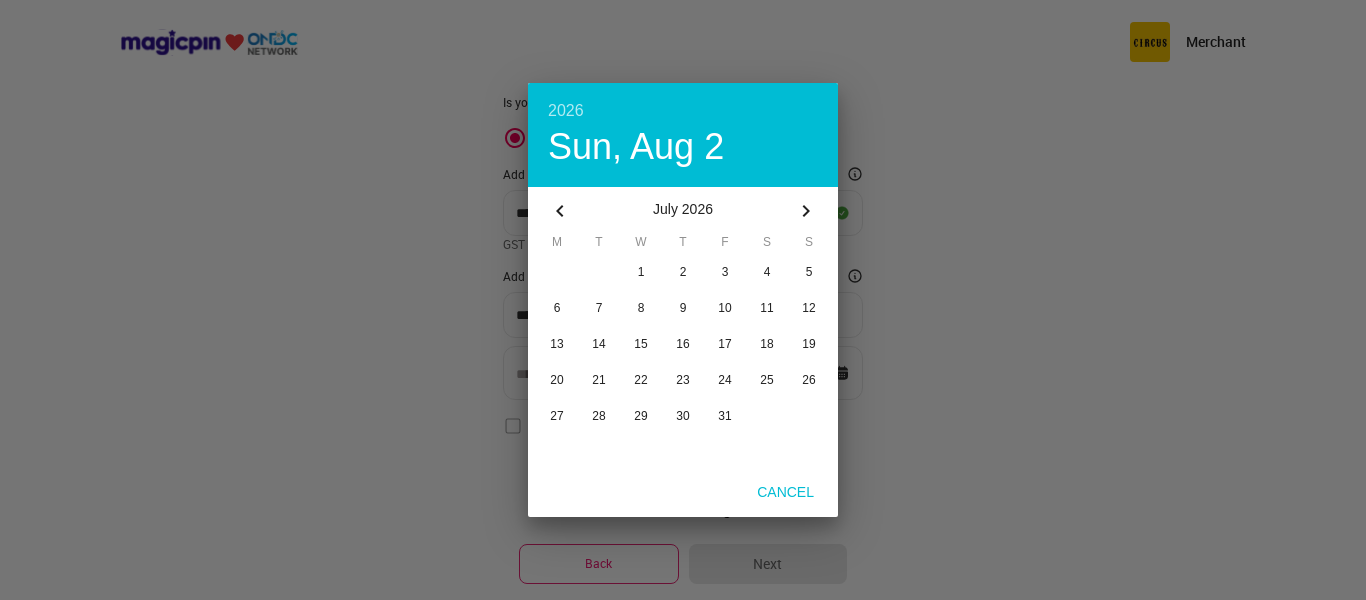 click 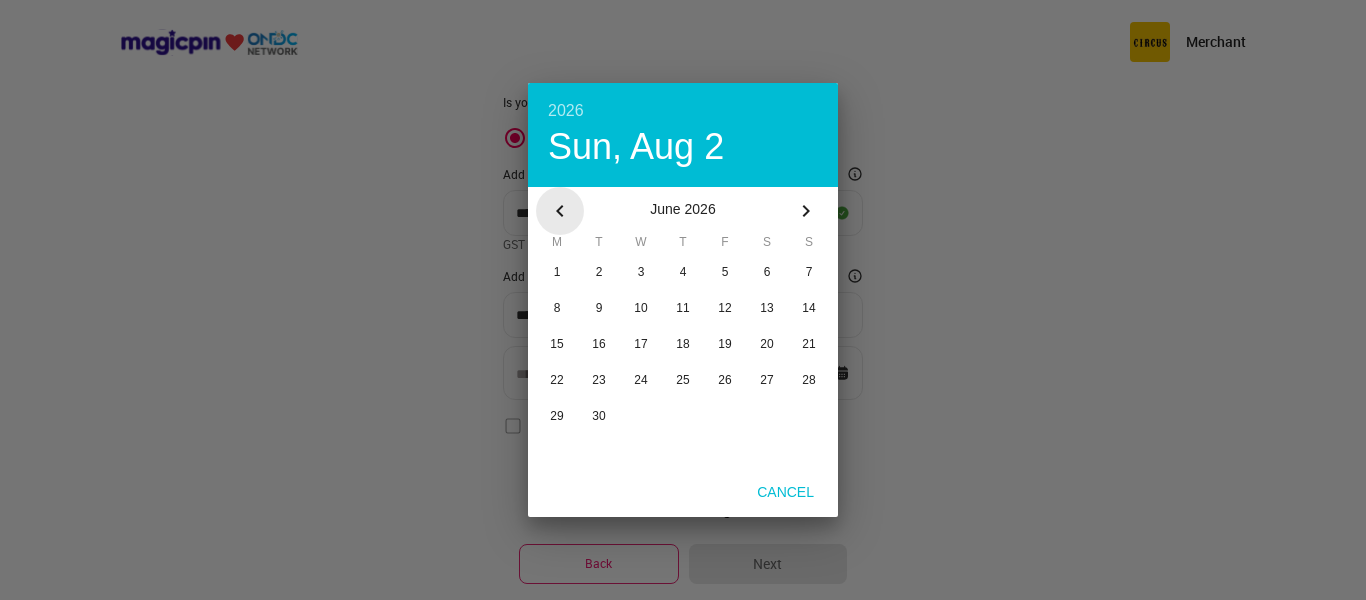 click 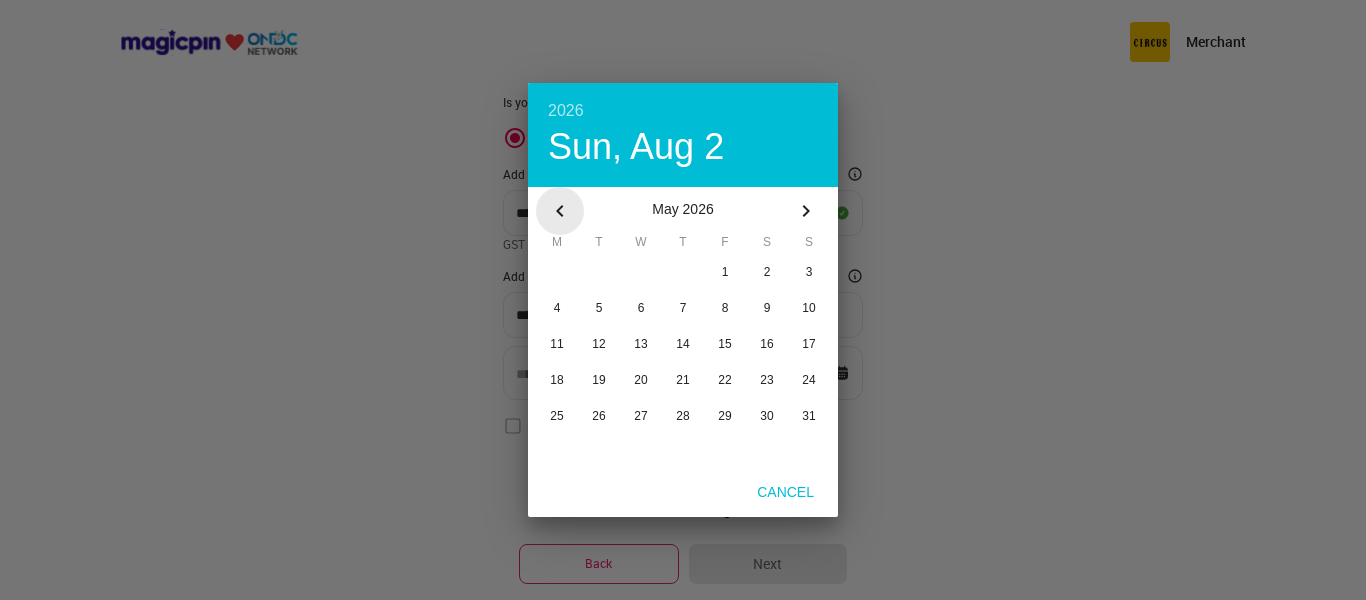 click 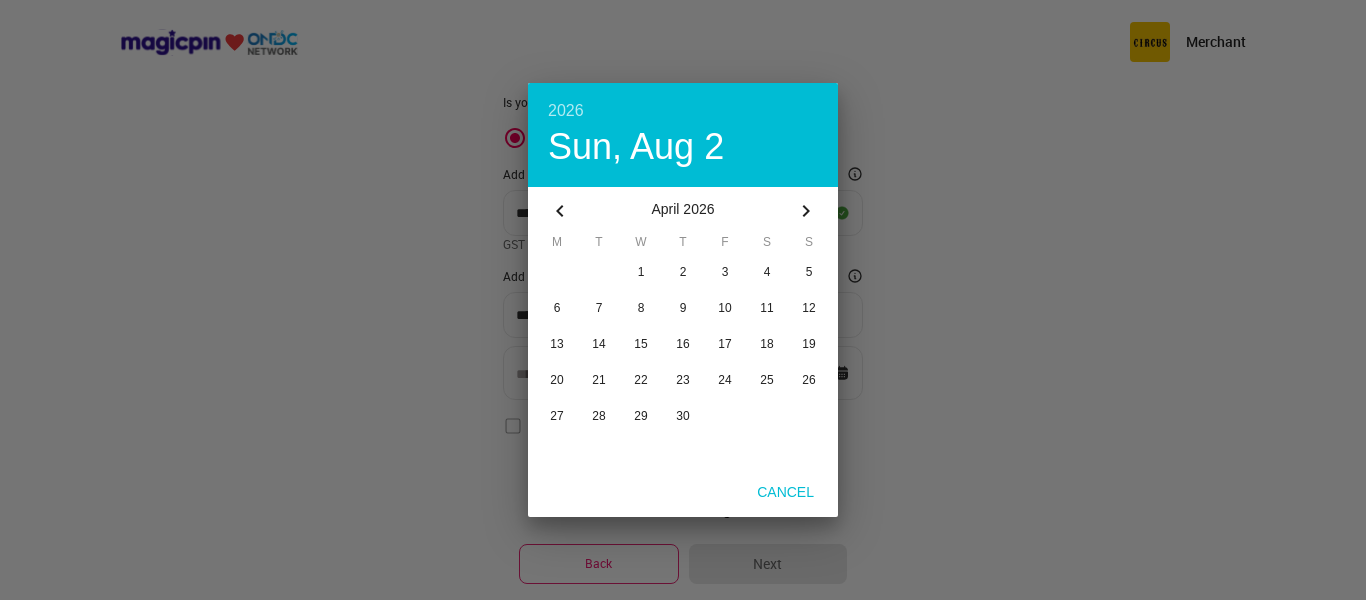 click 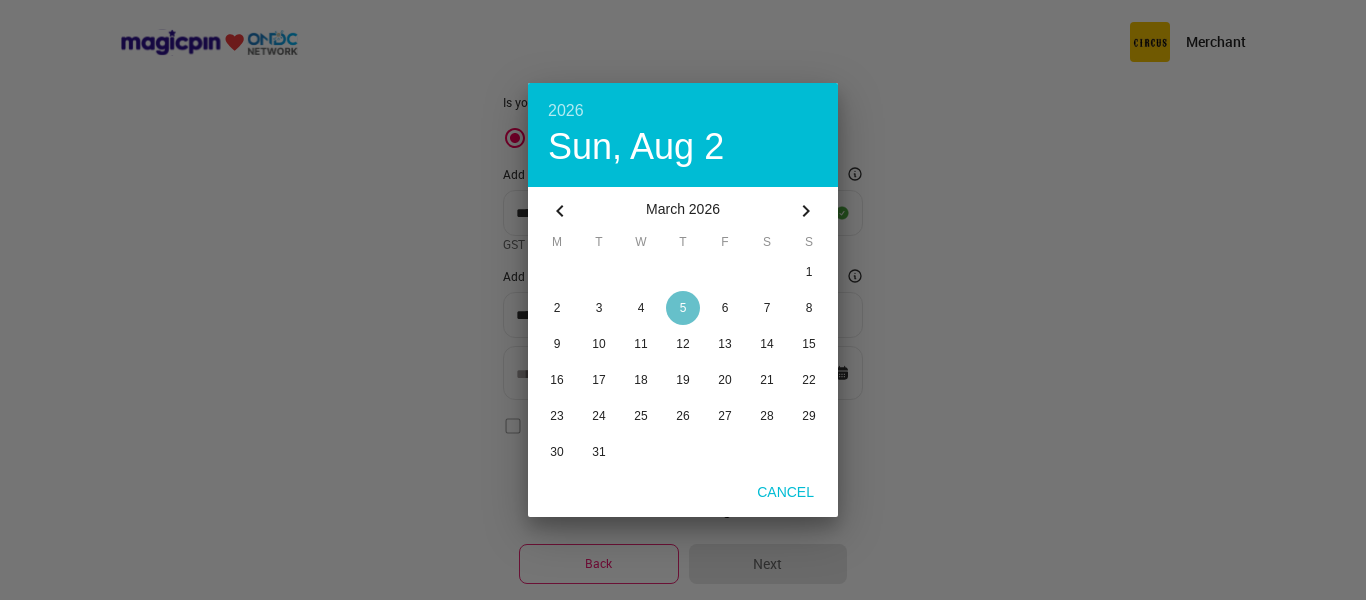 click on "5" at bounding box center (683, 308) 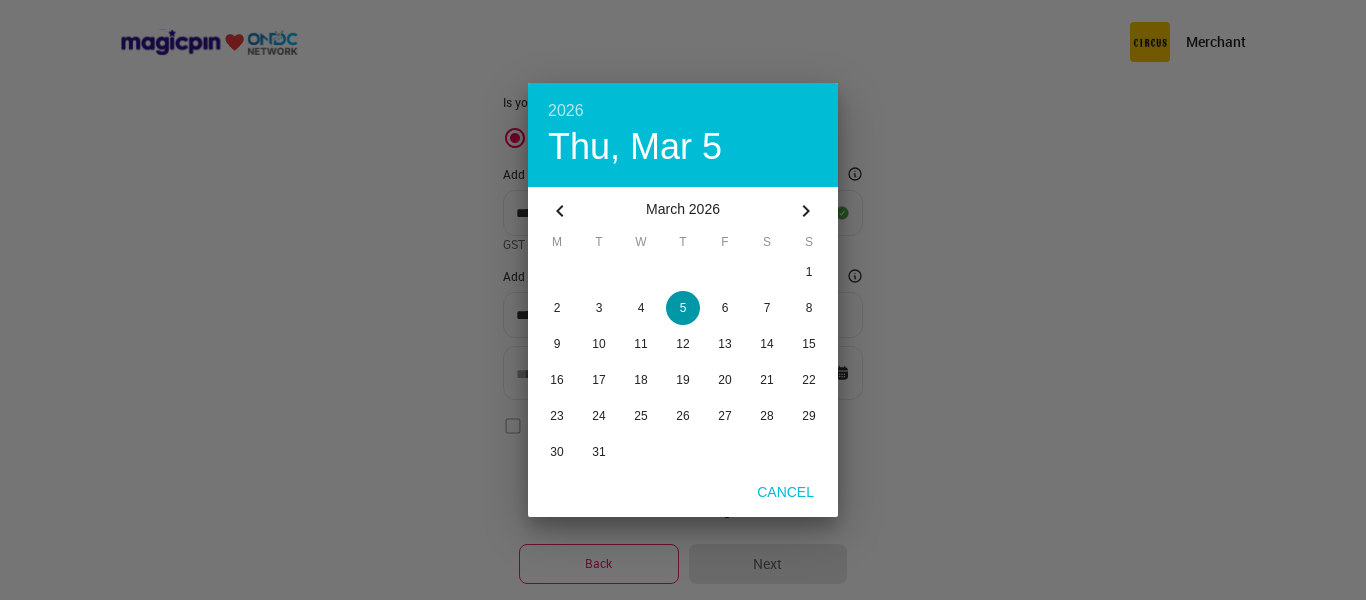 type on "**********" 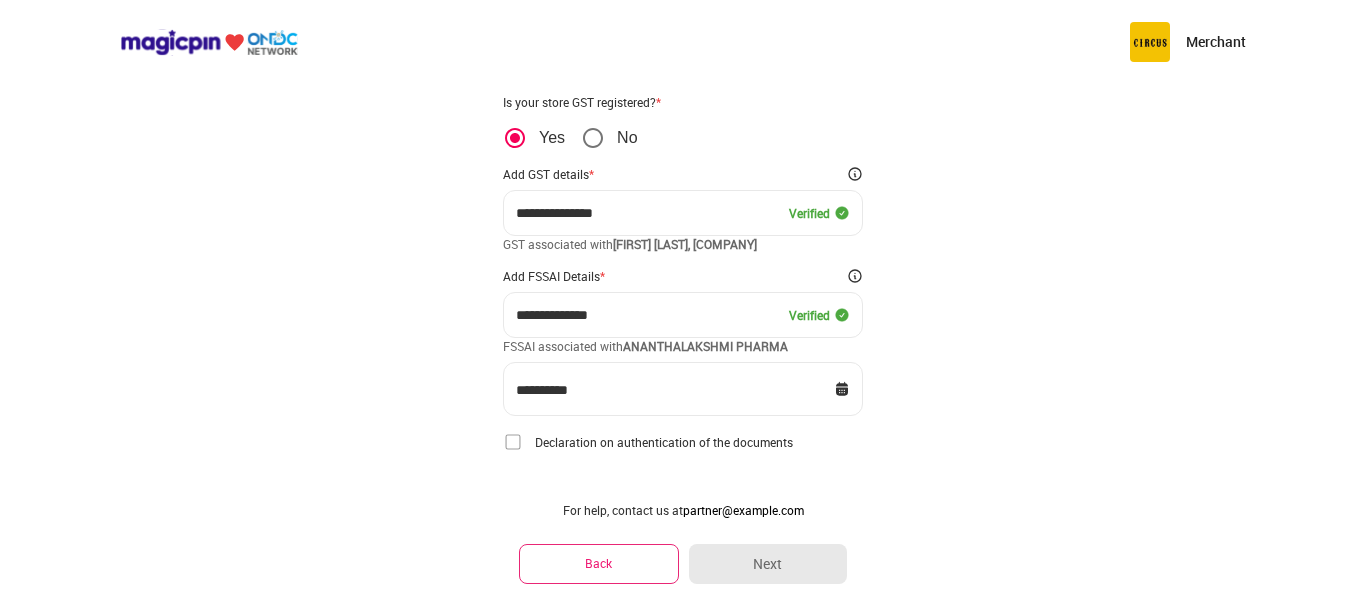 scroll, scrollTop: 157, scrollLeft: 0, axis: vertical 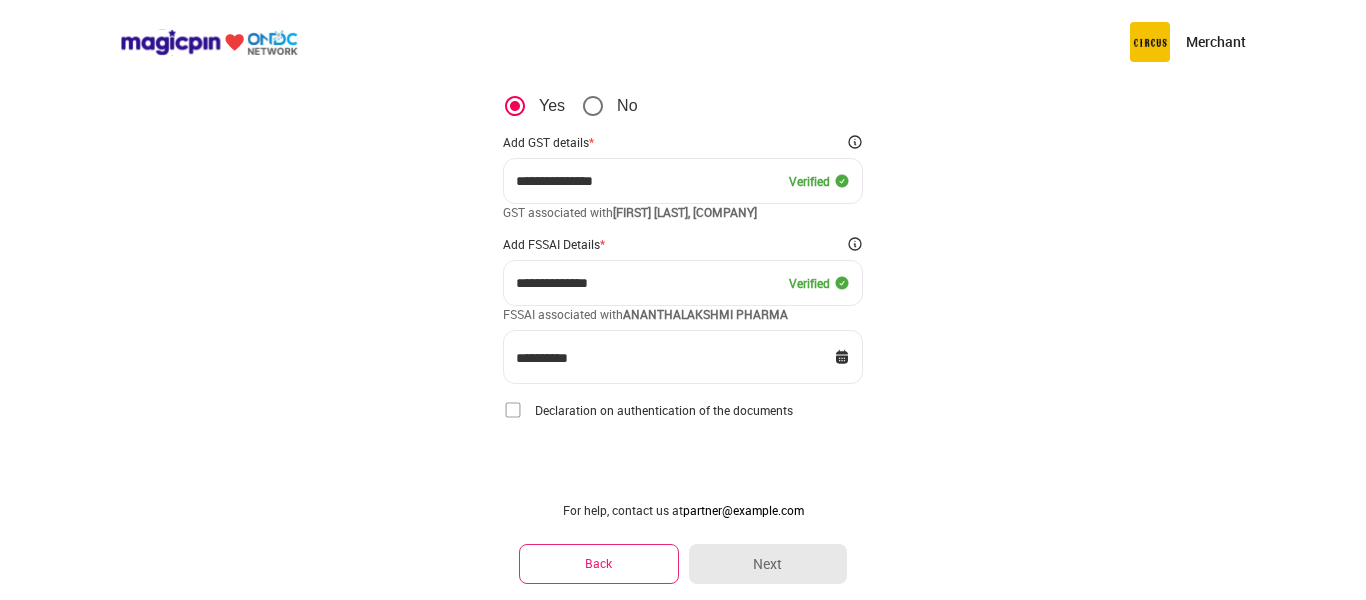 click at bounding box center [513, 410] 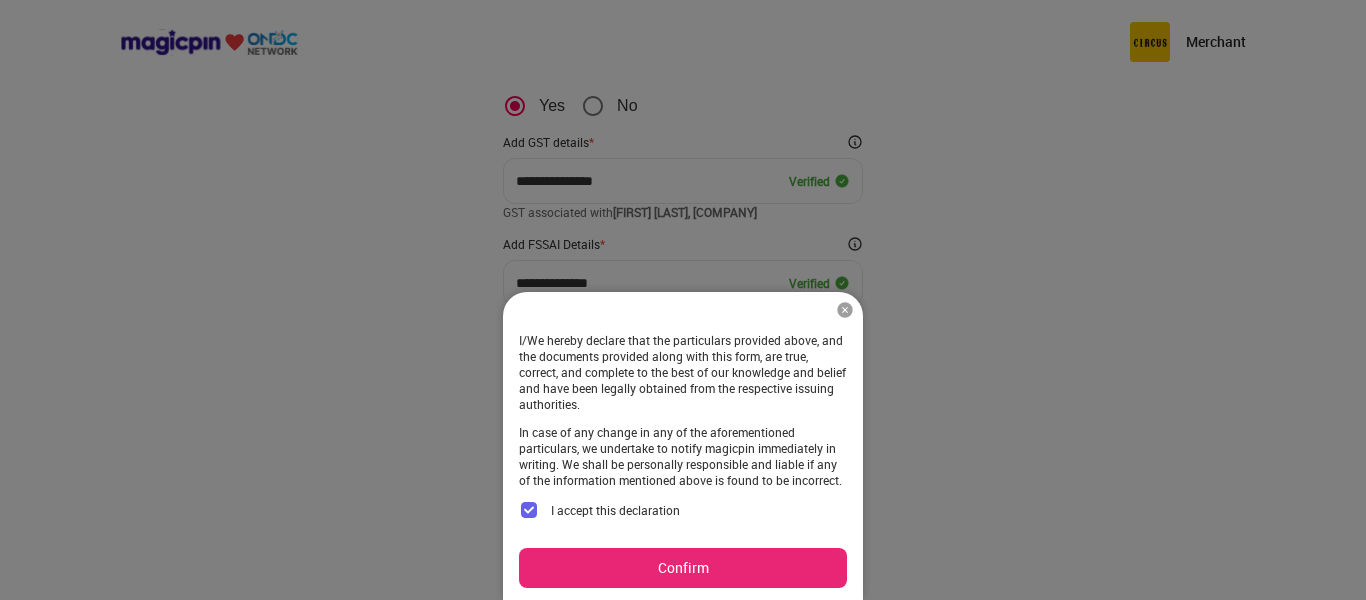 click on "Confirm" at bounding box center (683, 568) 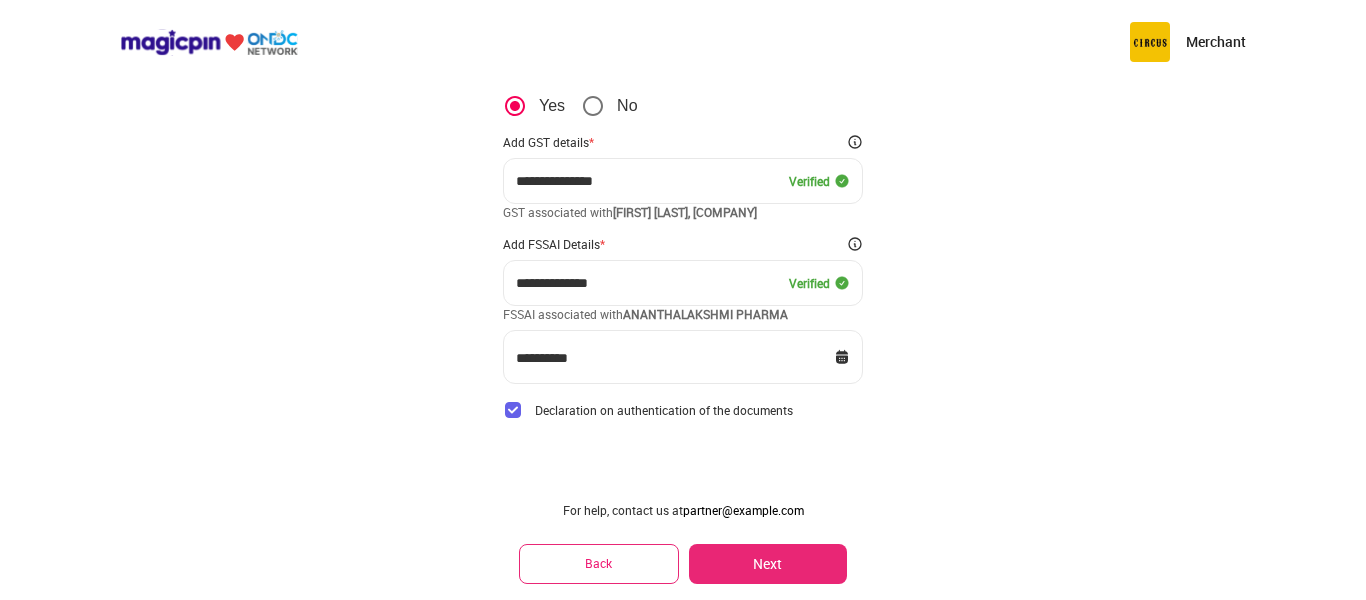 click on "Next" at bounding box center (768, 564) 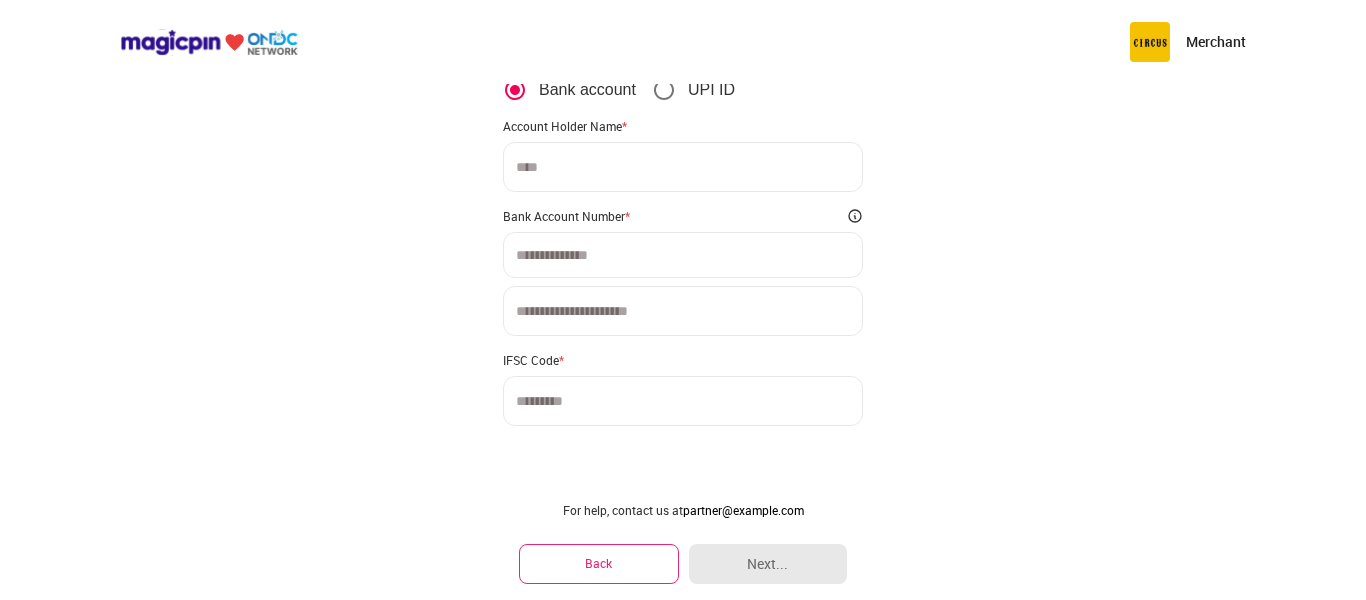 click at bounding box center [683, 167] 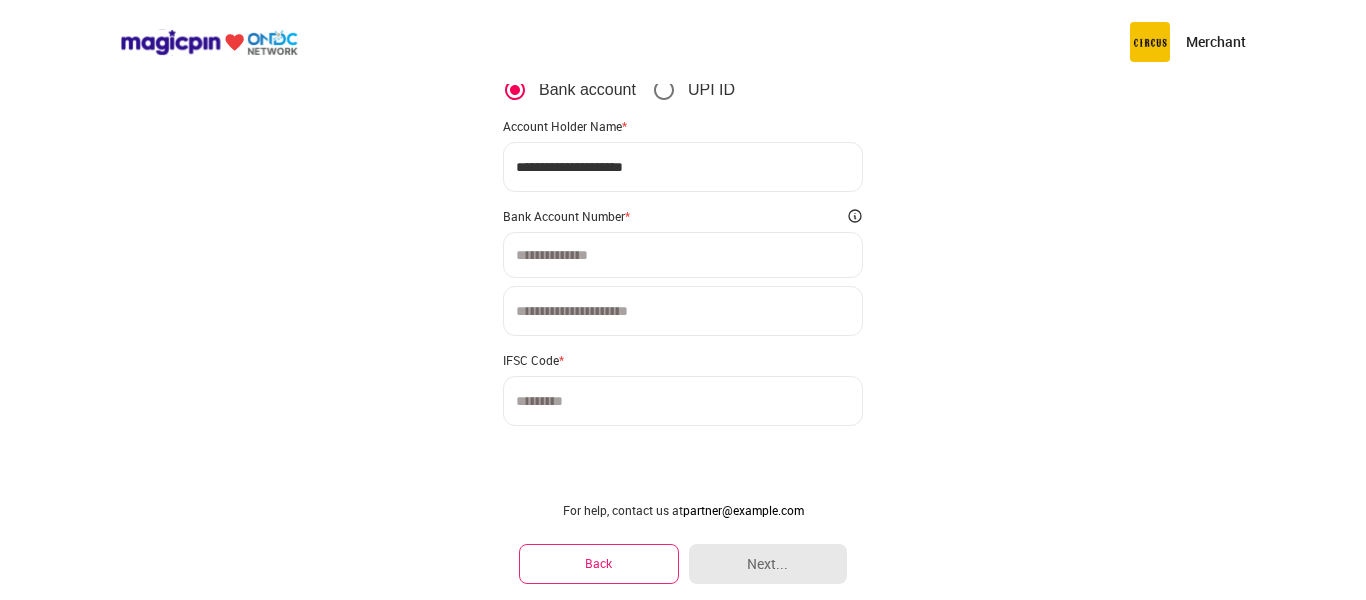 type on "**********" 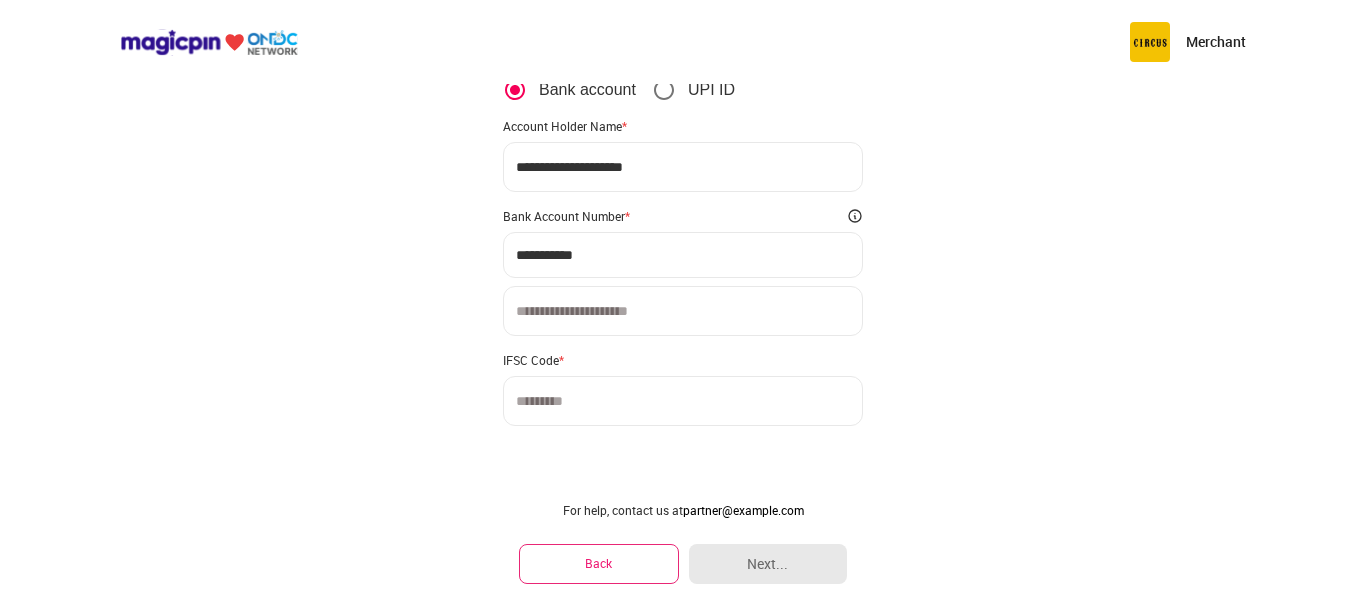 type on "**********" 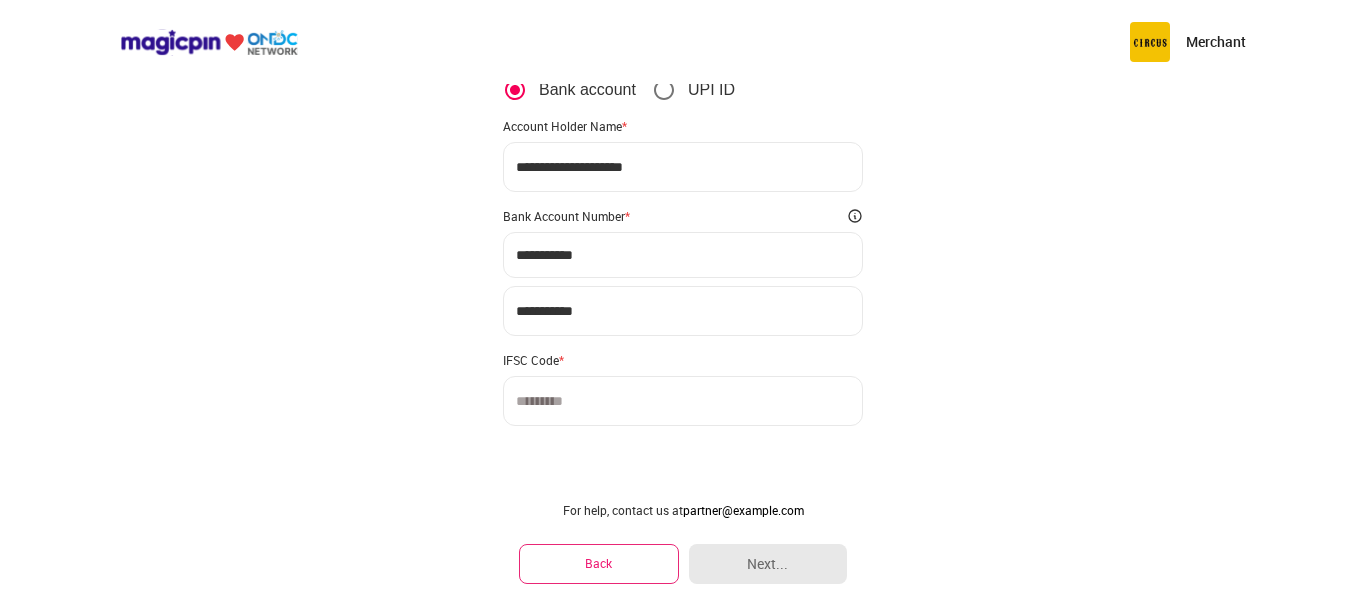 type on "**********" 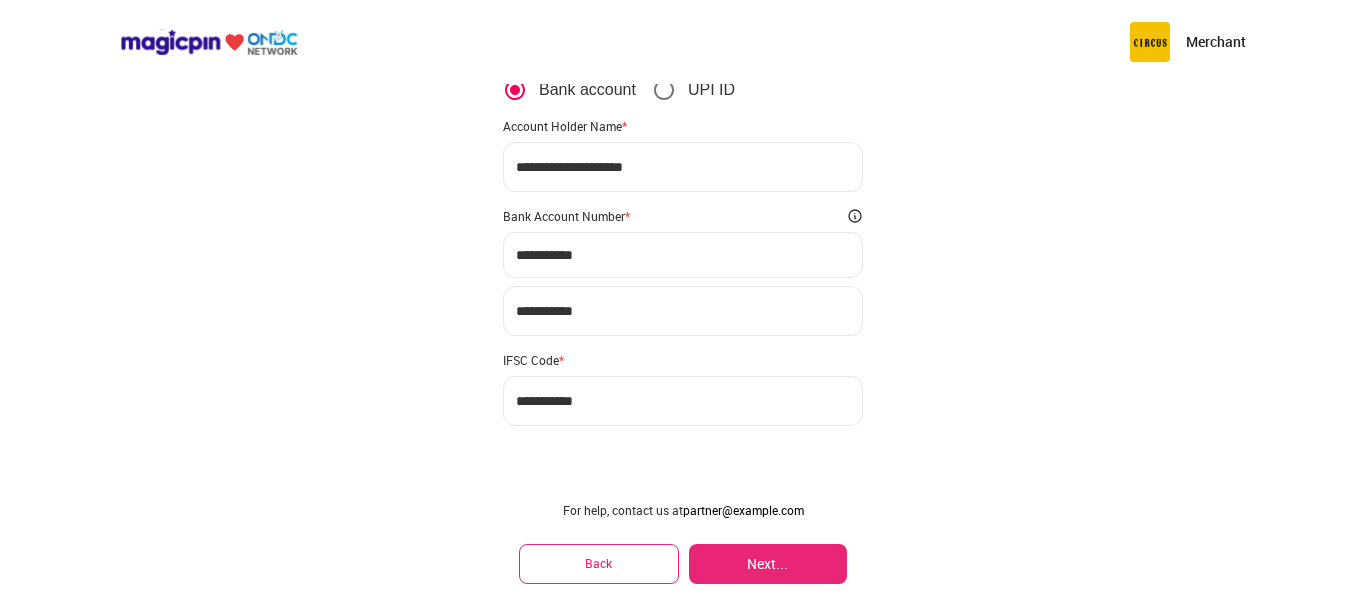 type on "**********" 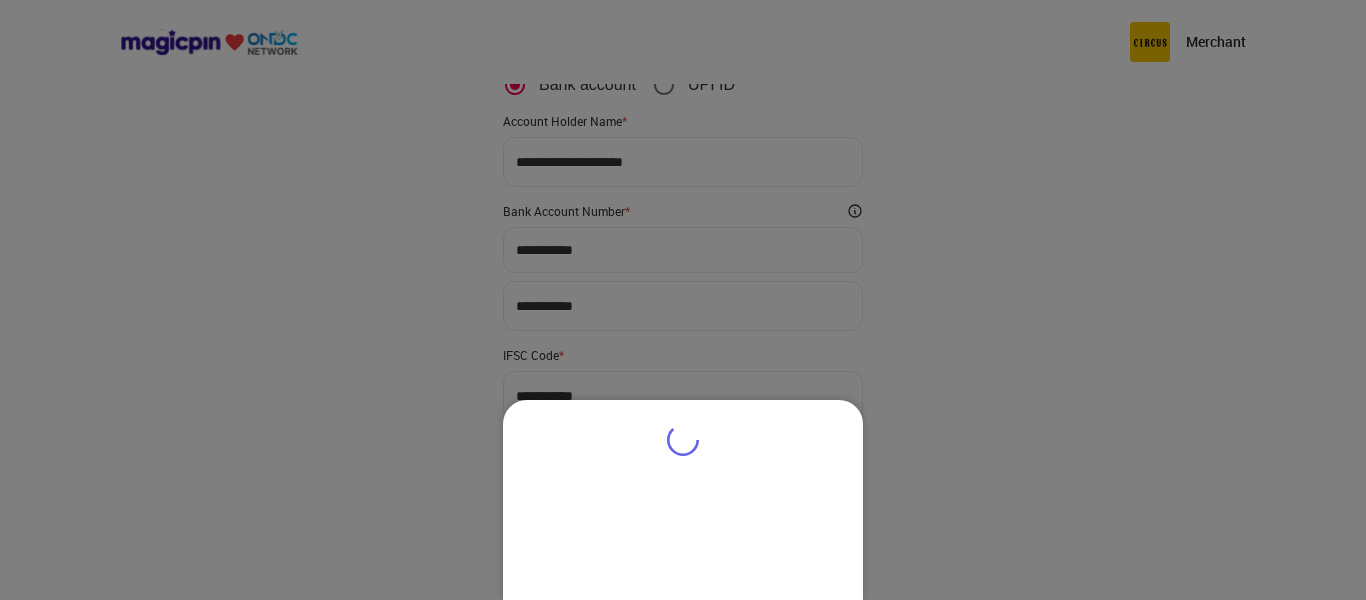 scroll, scrollTop: 163, scrollLeft: 0, axis: vertical 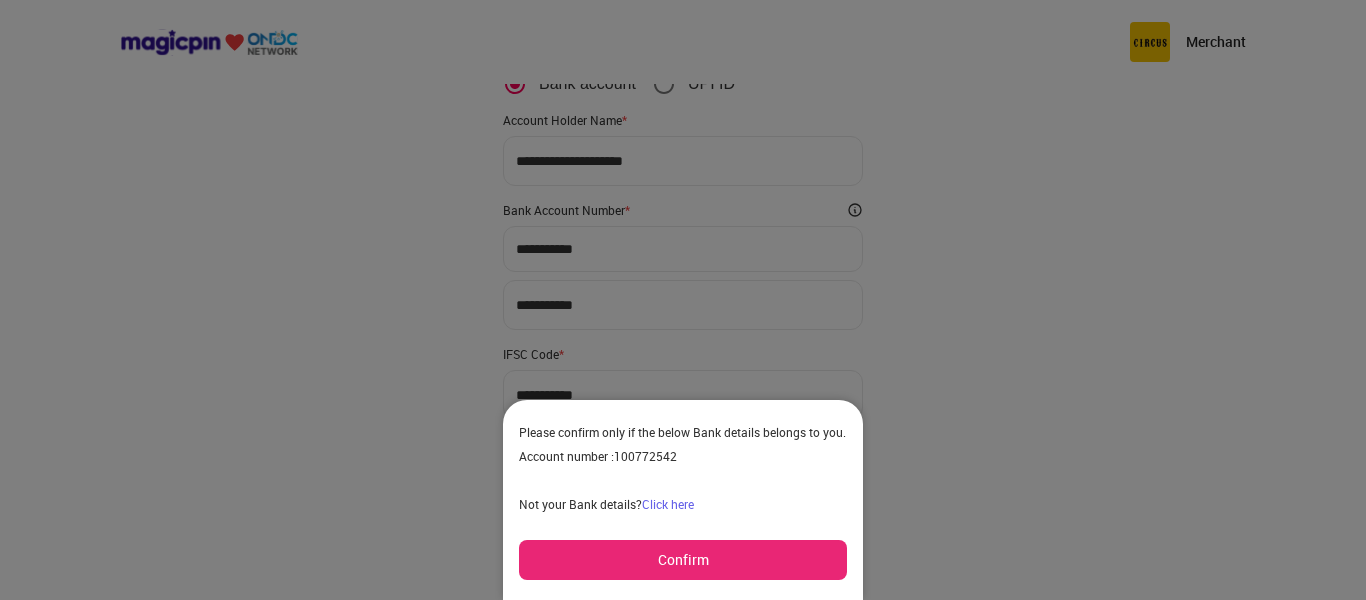 click on "Confirm" at bounding box center (683, 560) 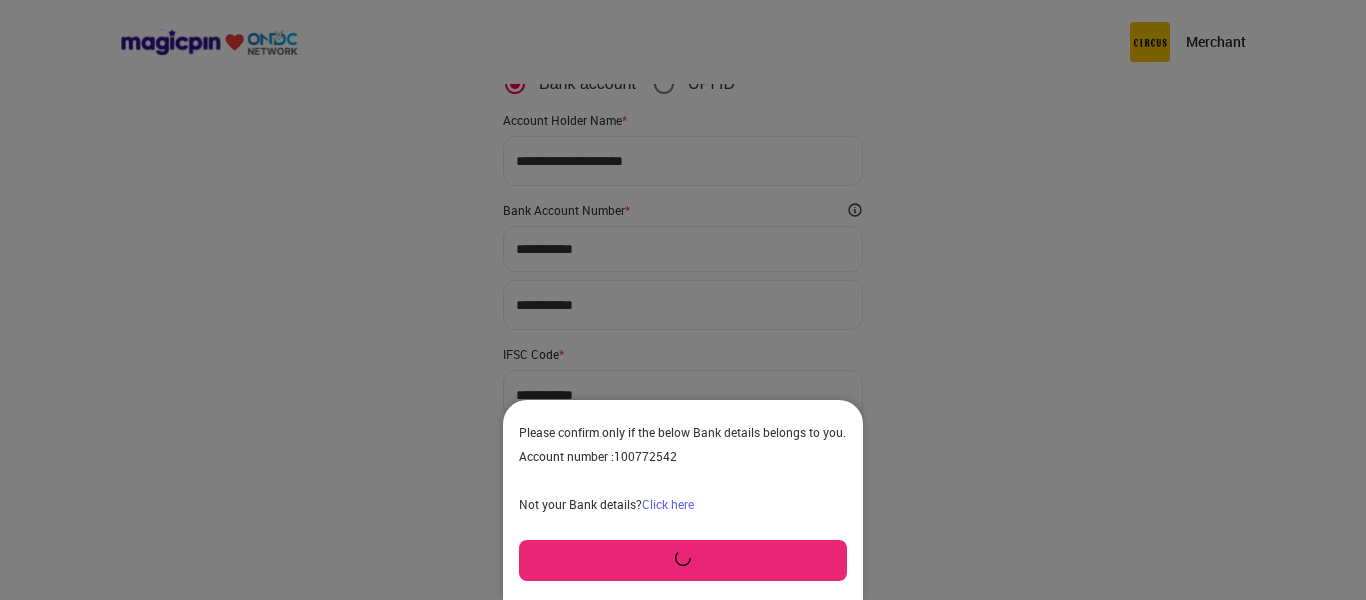 scroll, scrollTop: 65, scrollLeft: 0, axis: vertical 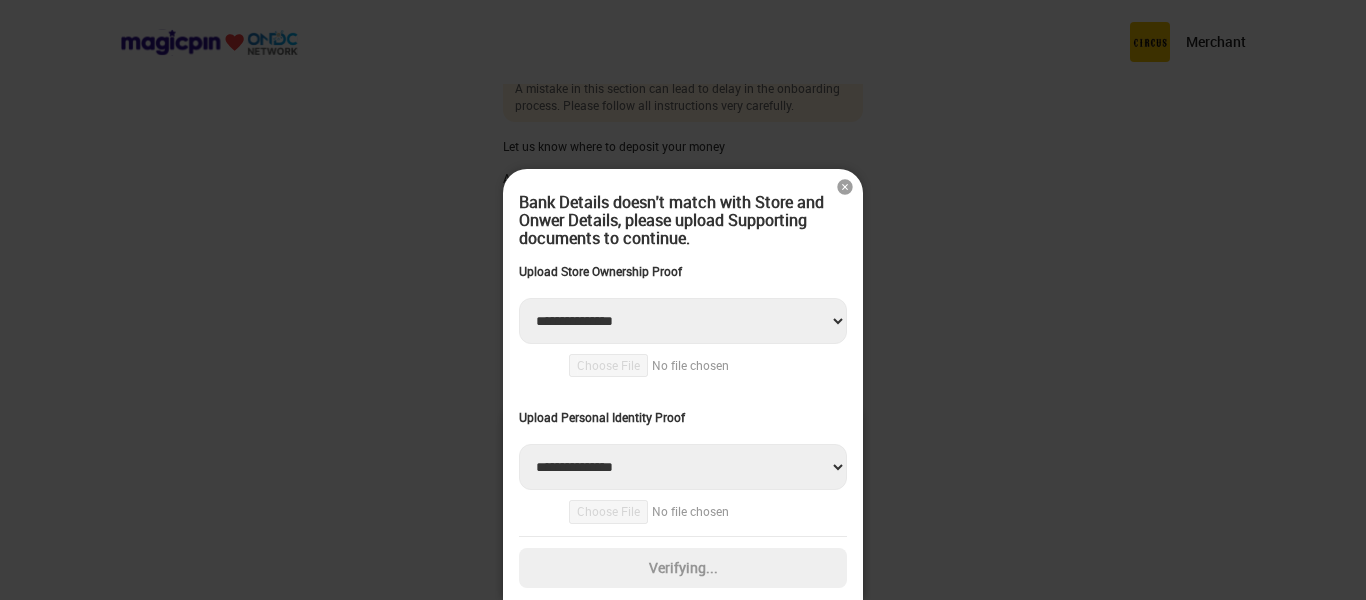 click on "**********" at bounding box center [683, 321] 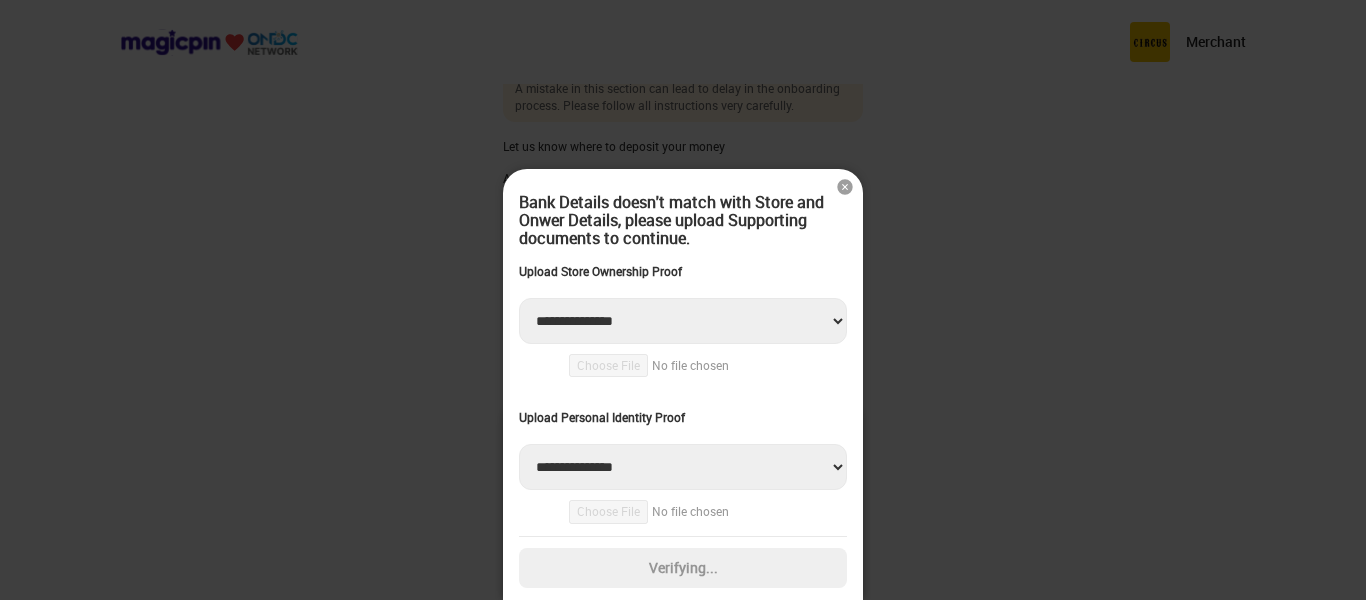 select on "**********" 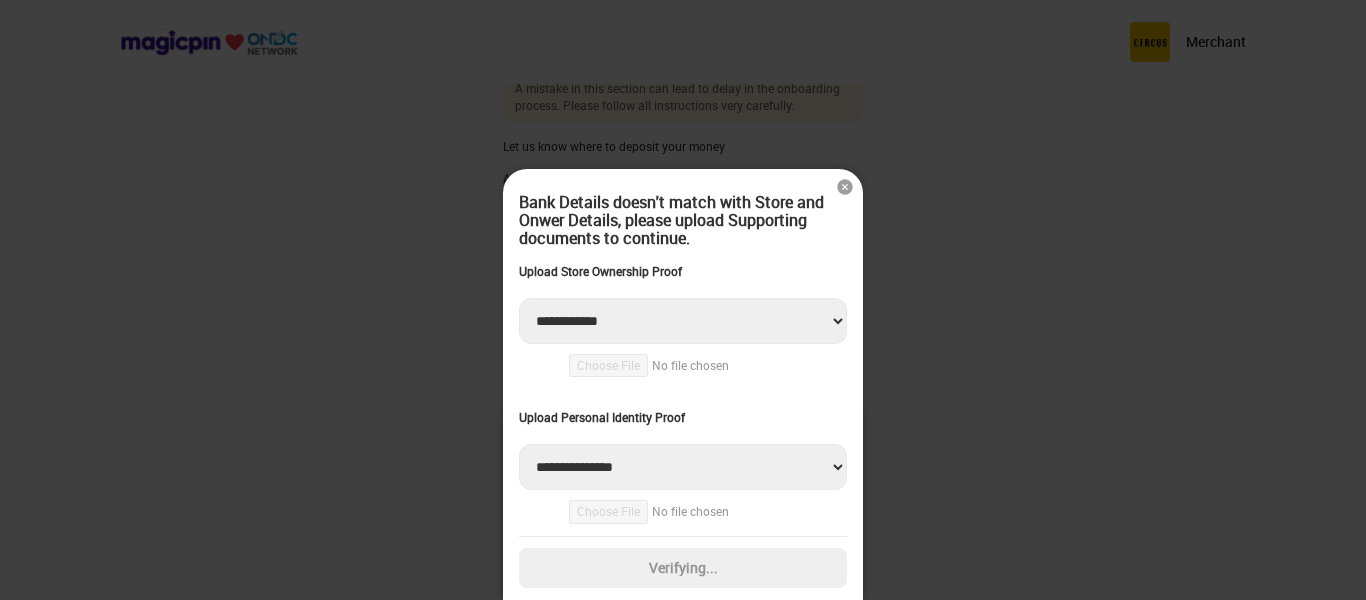 click on "**********" at bounding box center [683, 321] 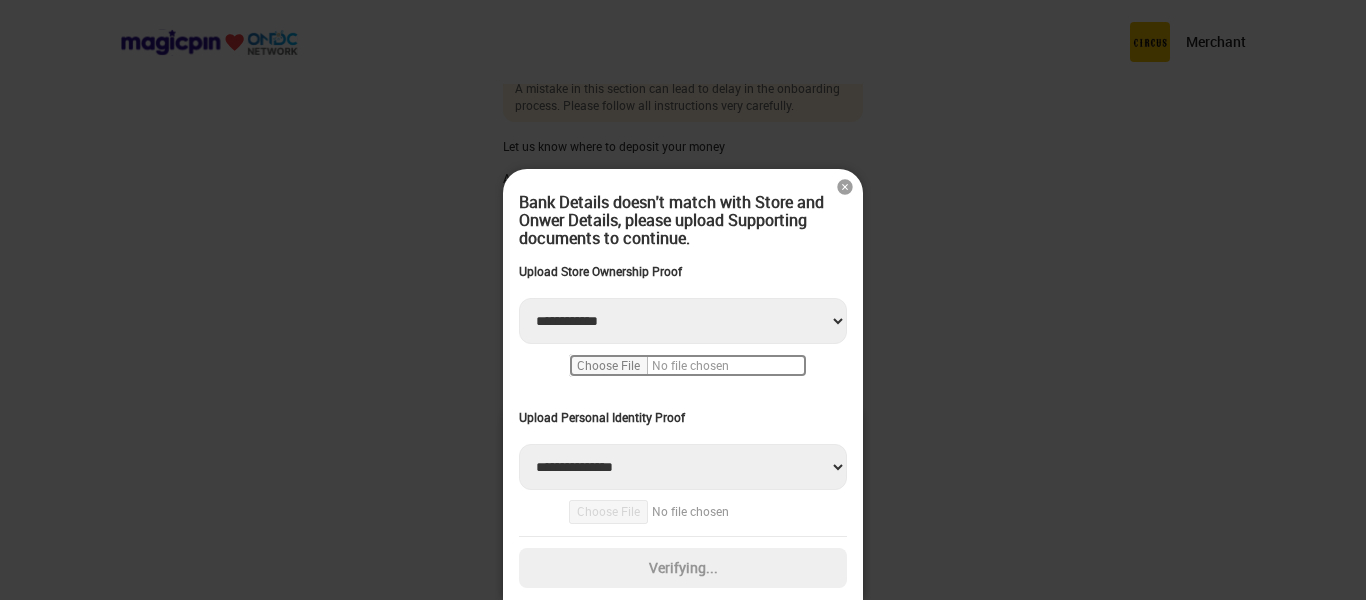 click at bounding box center (688, 365) 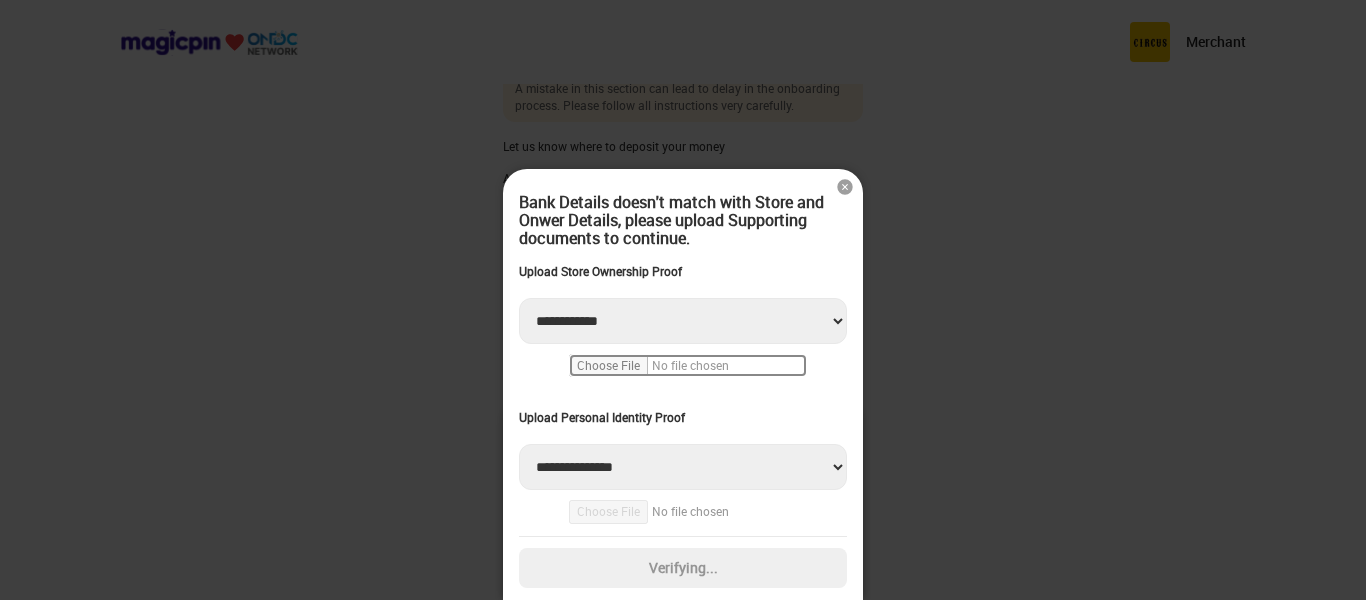 type on "**********" 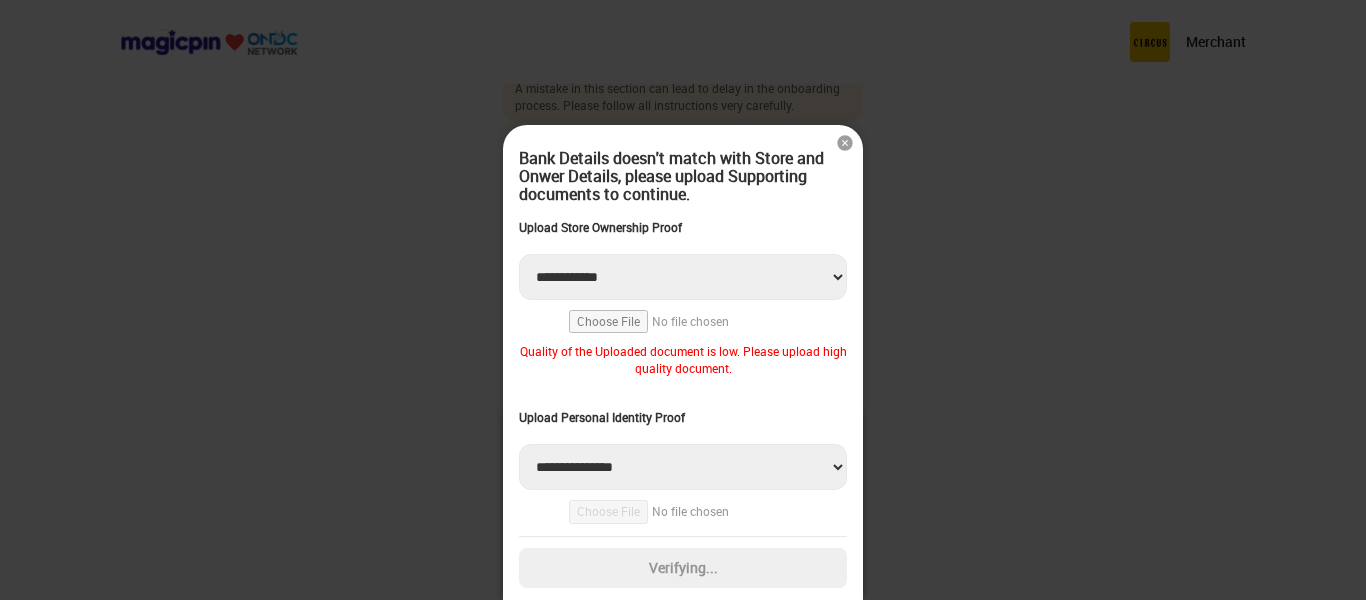 click on "**********" at bounding box center (683, 467) 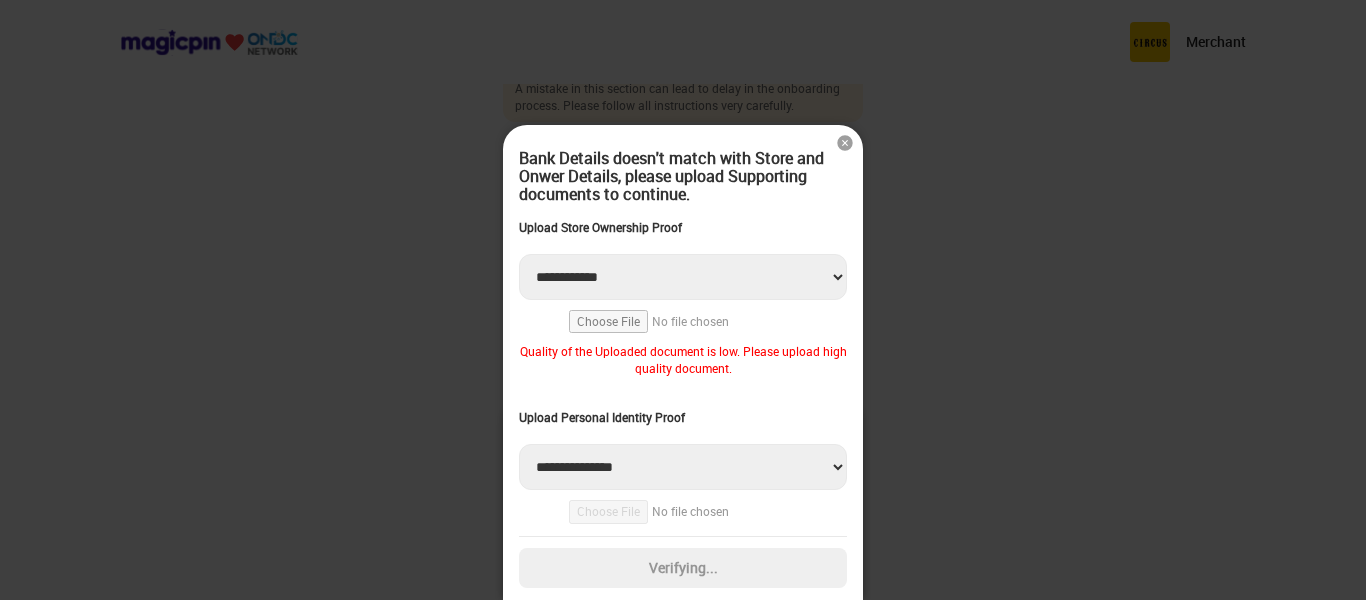 select on "******" 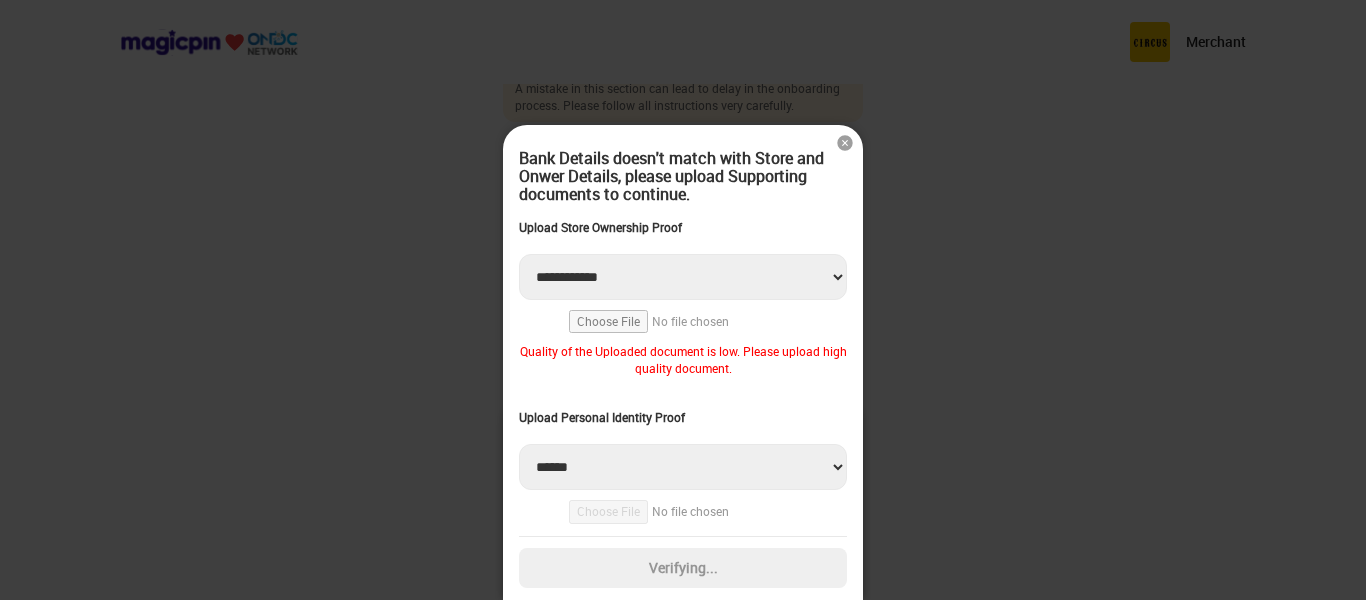 click on "**********" at bounding box center (683, 467) 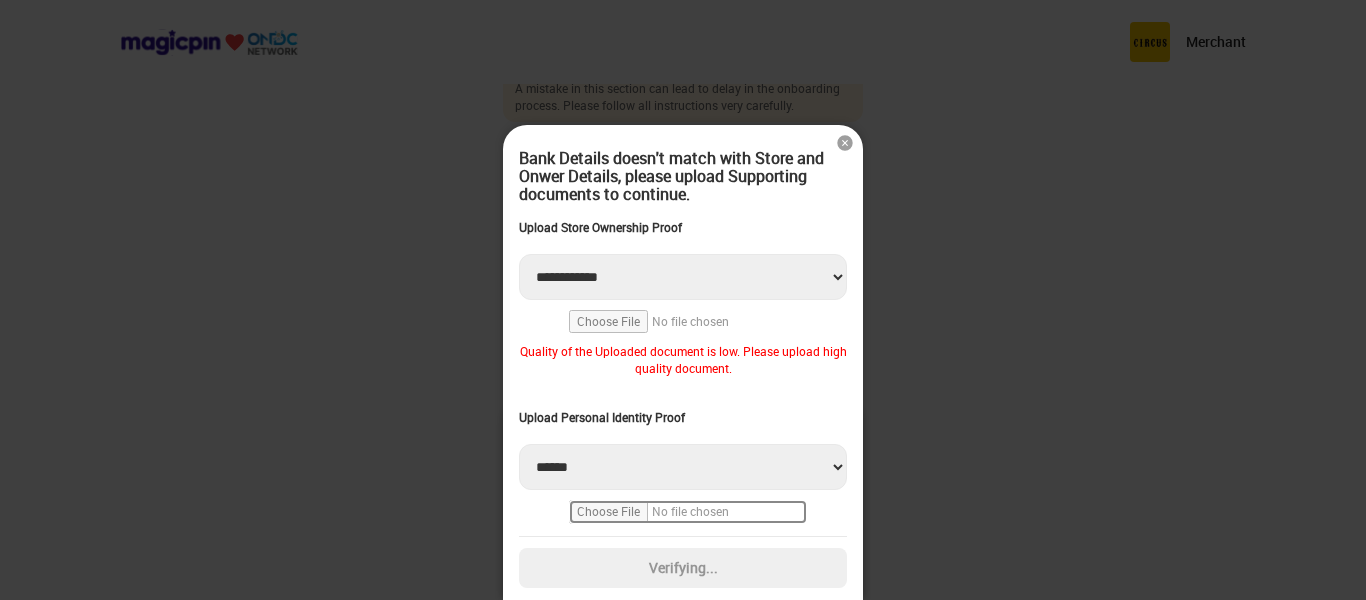 click at bounding box center (688, 511) 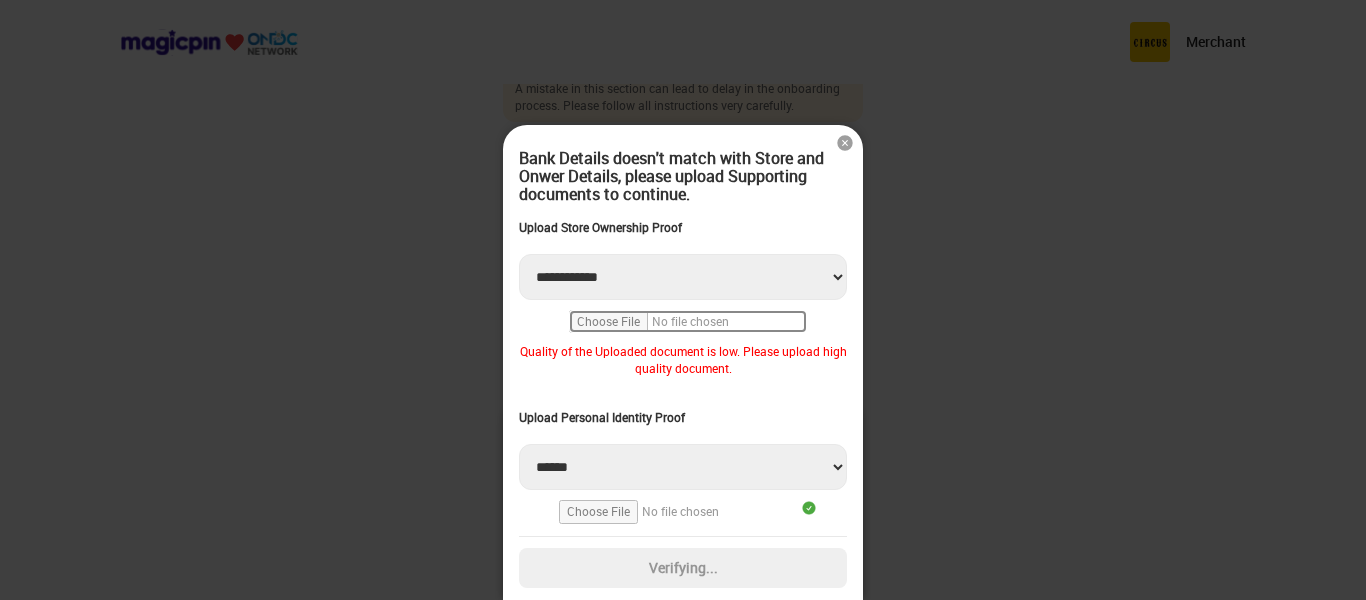 click at bounding box center [688, 321] 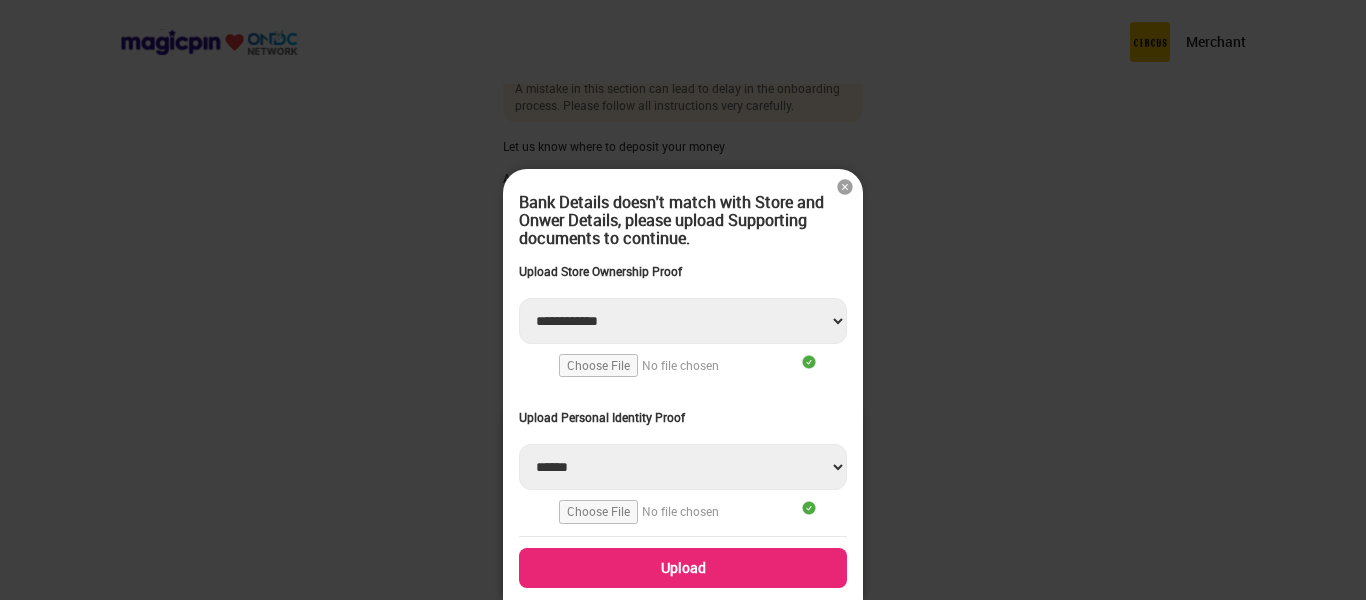 click on "Upload" at bounding box center [683, 568] 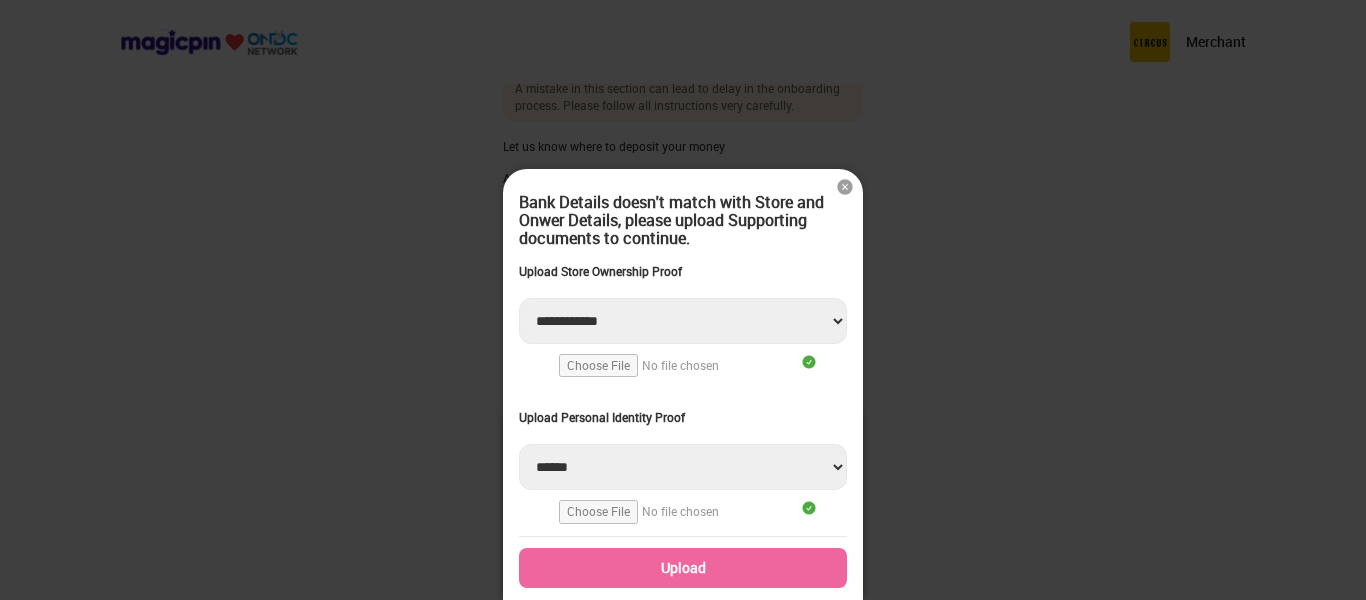 click on "Upload" at bounding box center (683, 568) 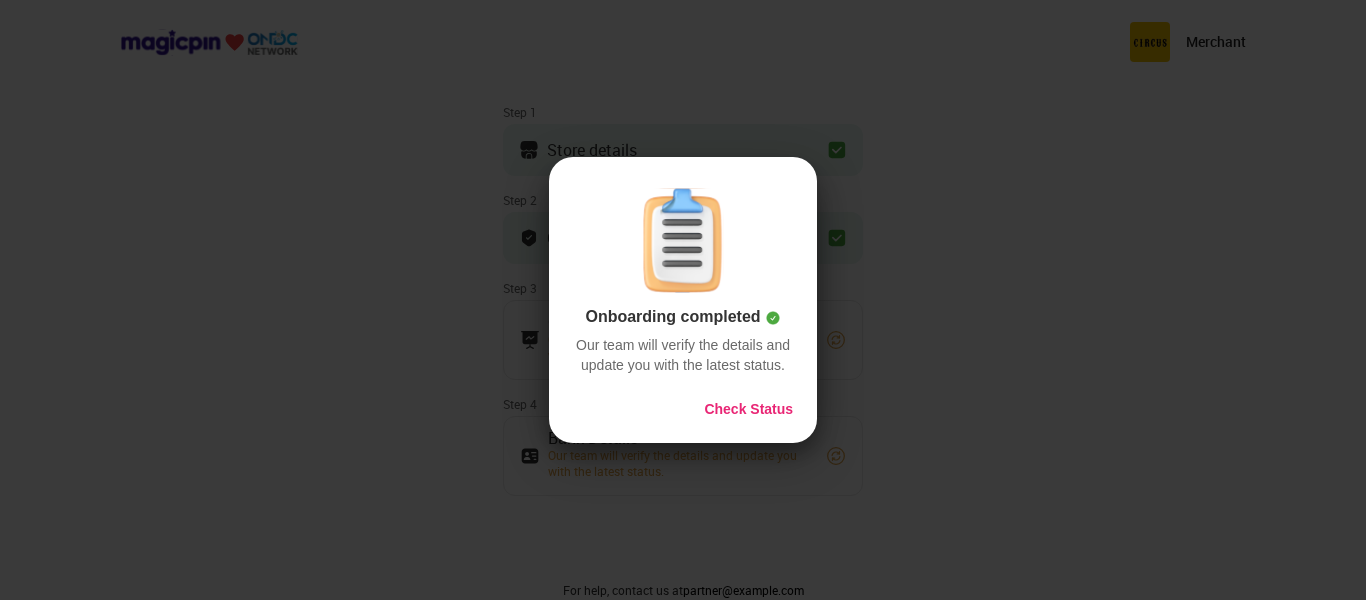 click on "Check Status" at bounding box center (748, 409) 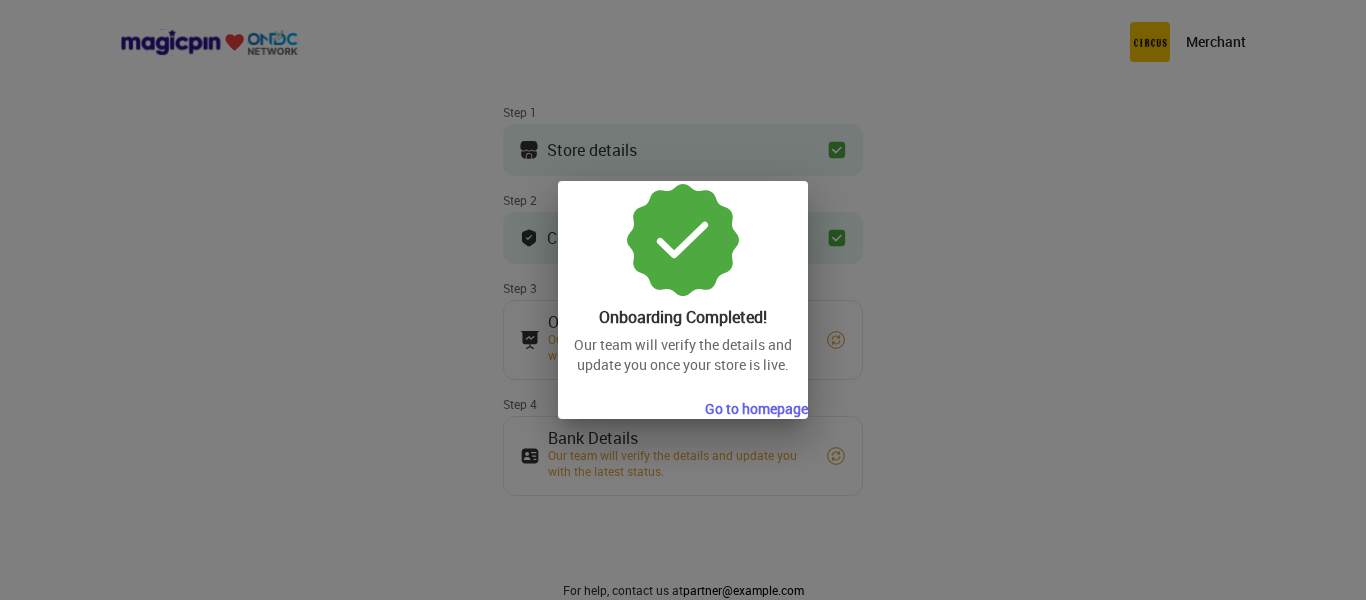 click on "Go to homepage" at bounding box center (756, 409) 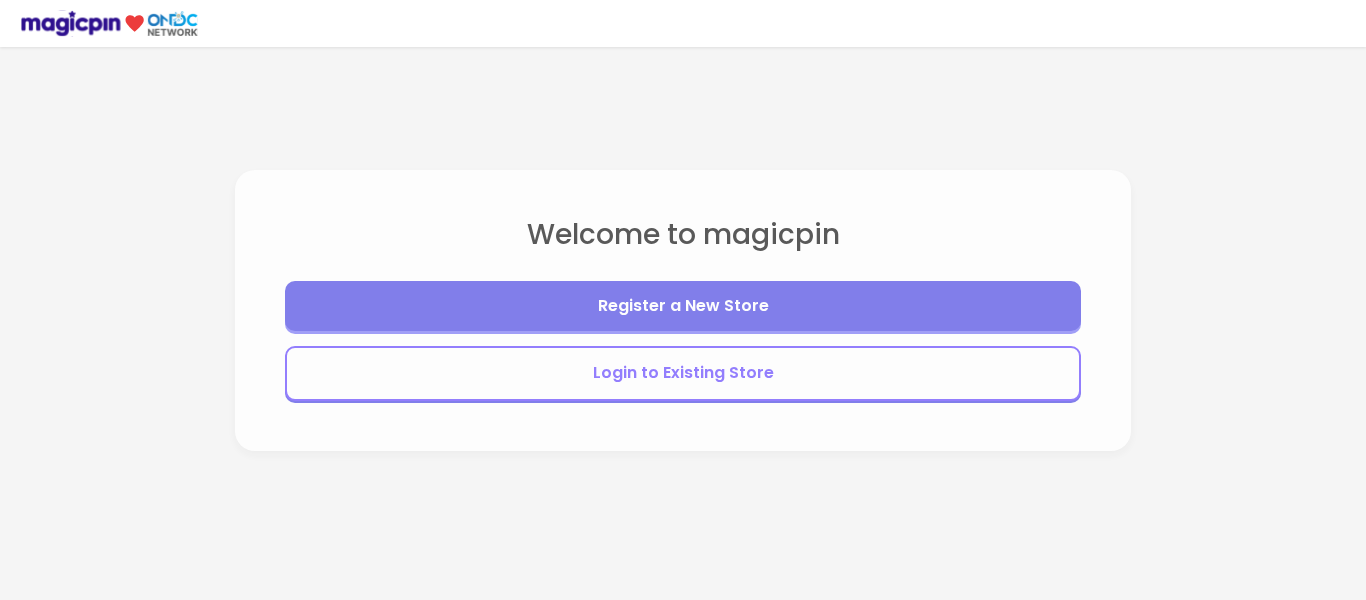 scroll, scrollTop: 0, scrollLeft: 0, axis: both 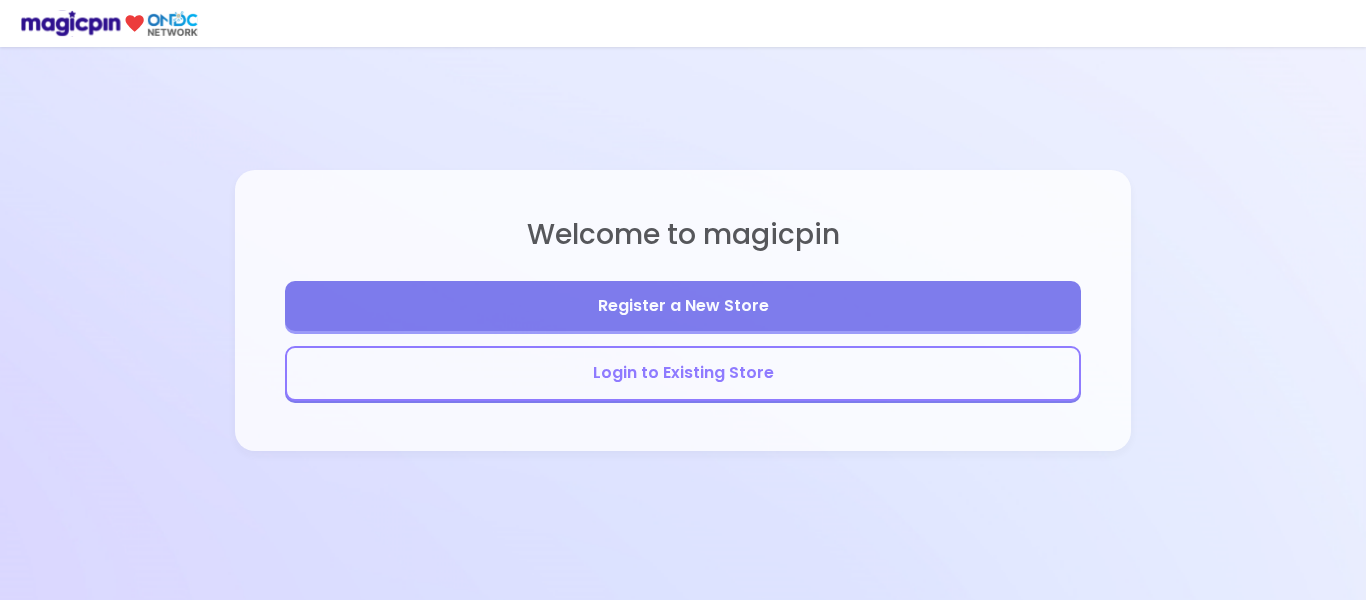 click on "Login to Existing Store" at bounding box center [683, 373] 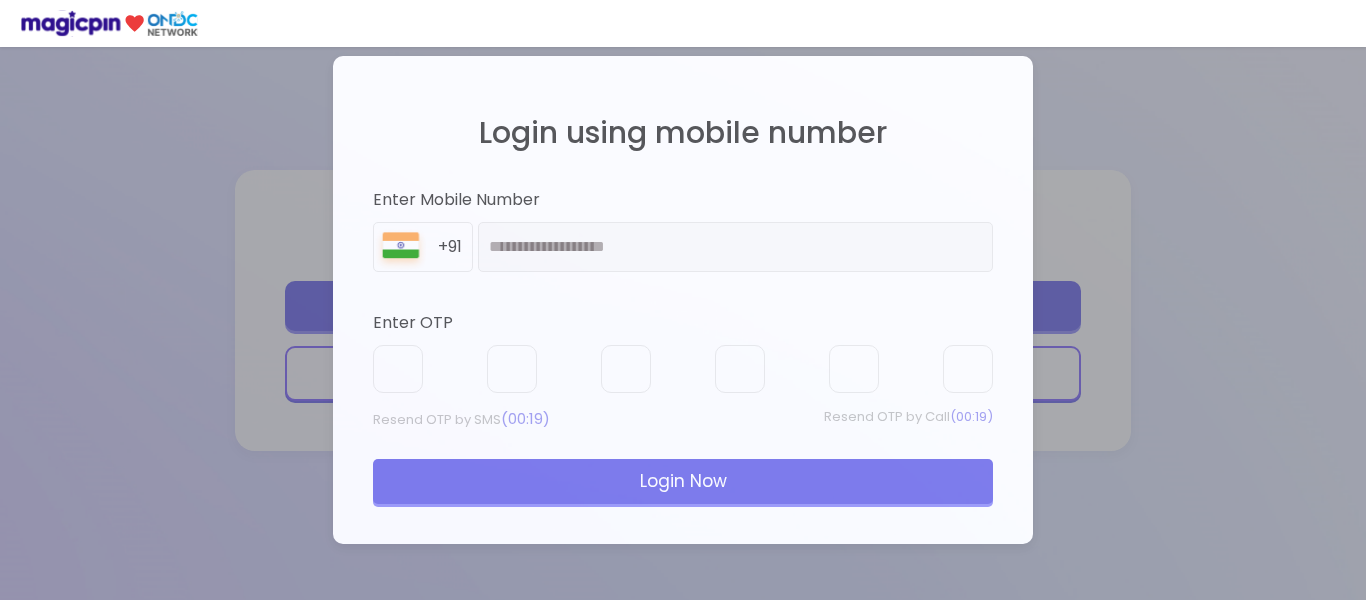 click at bounding box center [683, 369] 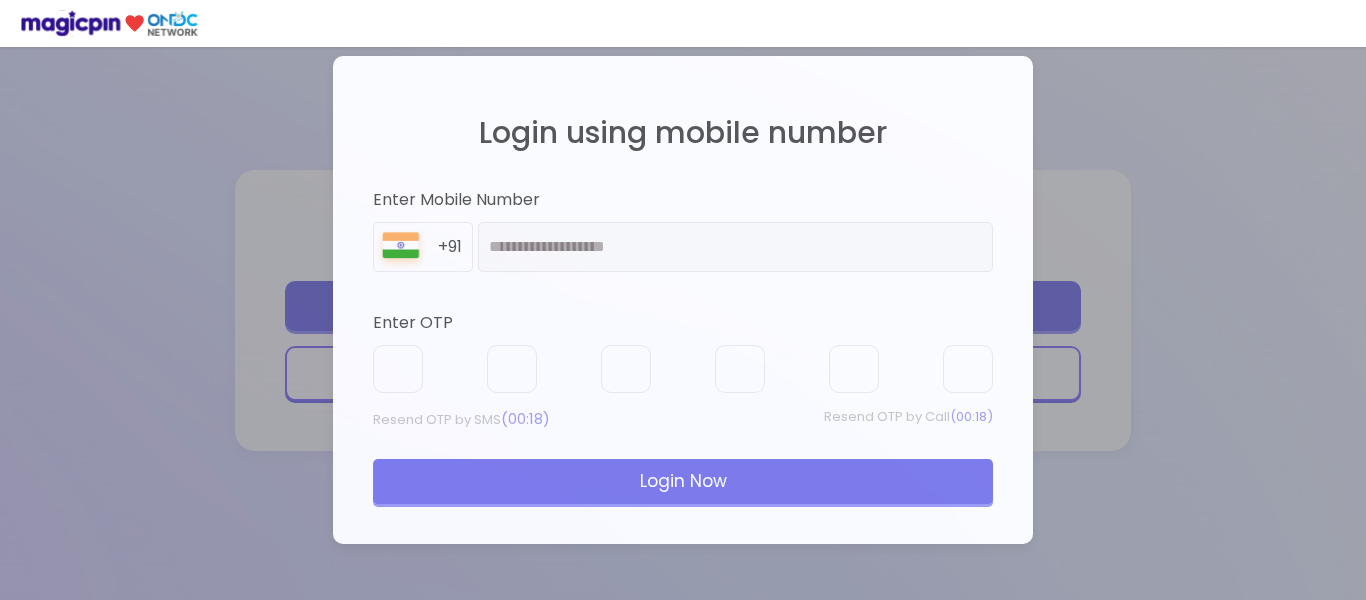 drag, startPoint x: 442, startPoint y: 369, endPoint x: 415, endPoint y: 373, distance: 27.294687 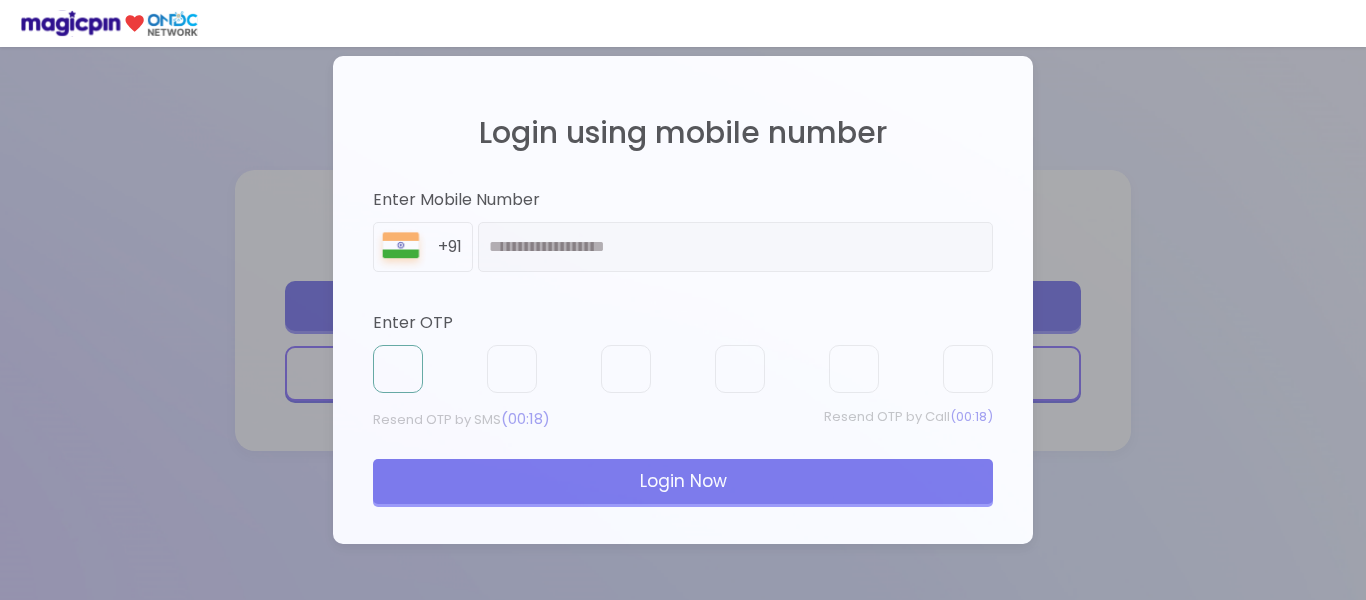 click at bounding box center [398, 369] 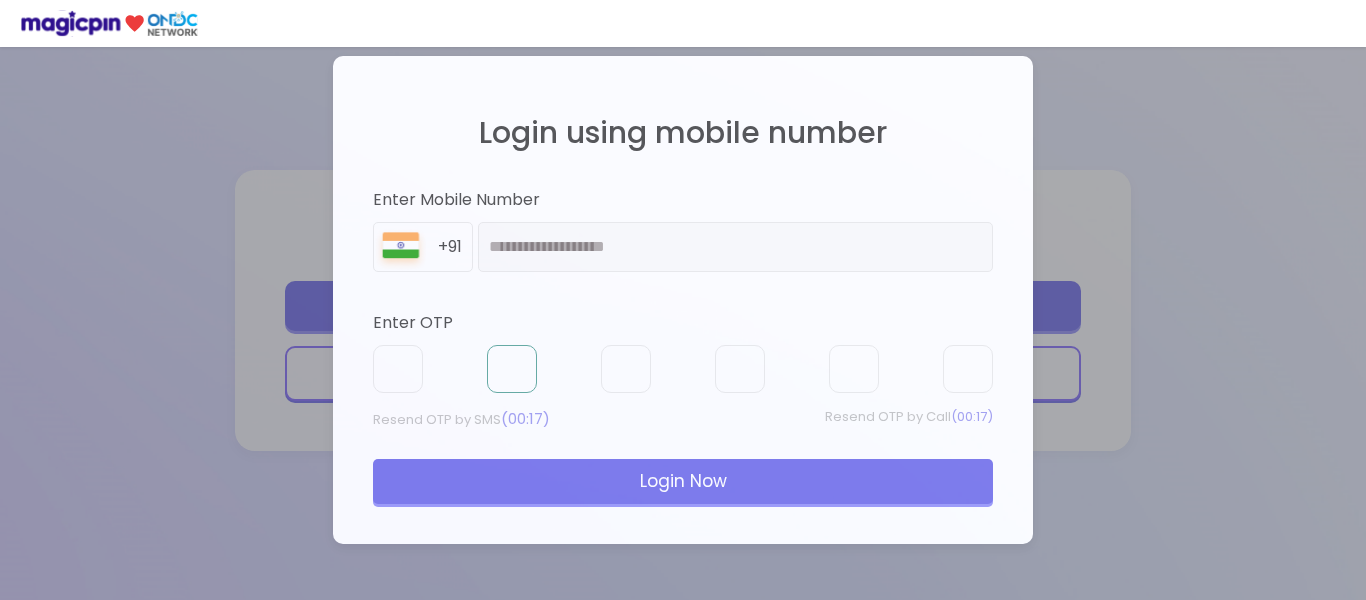type on "*" 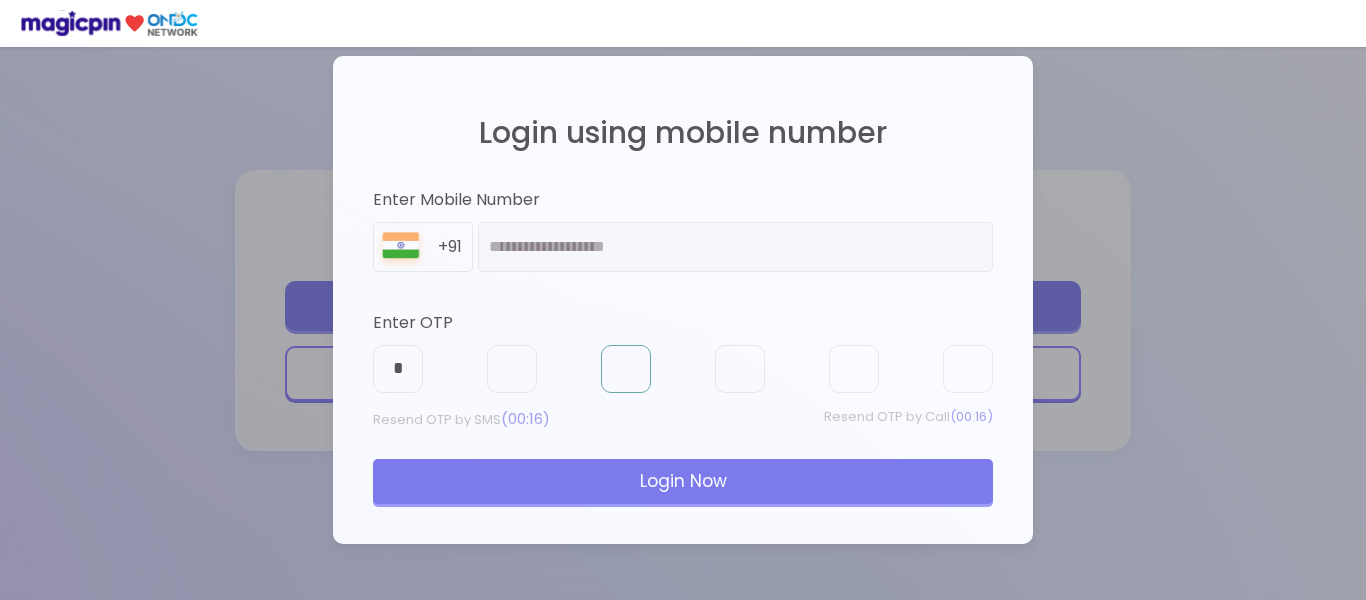 type on "*" 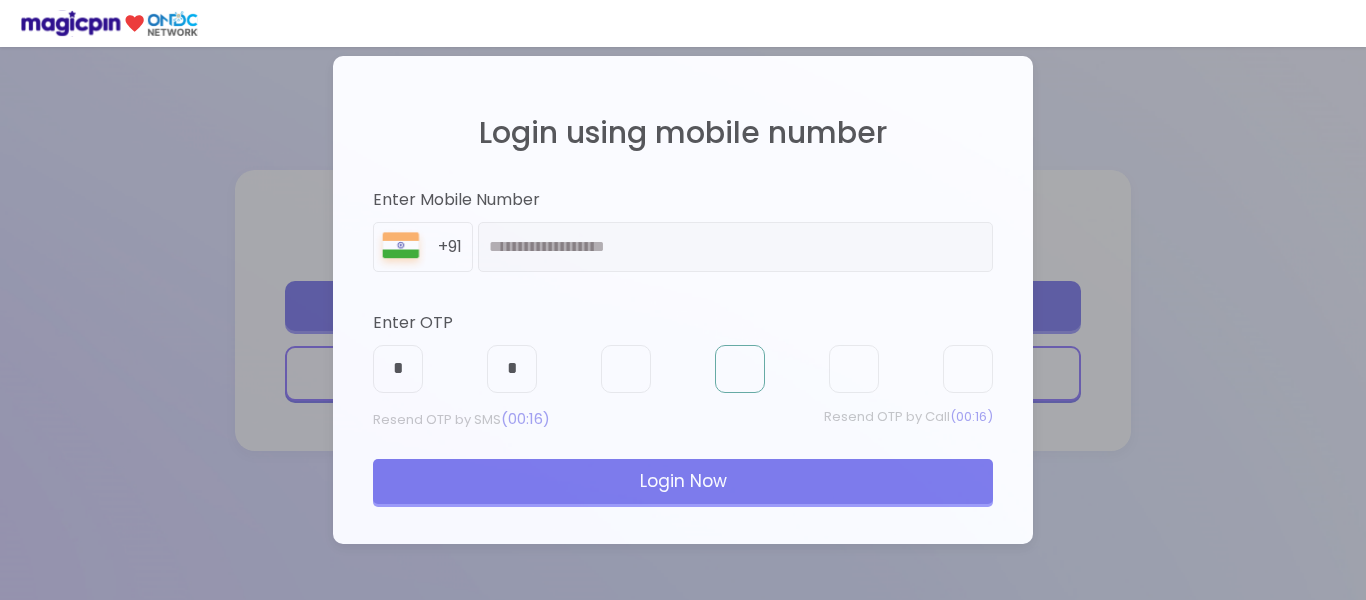 type on "*" 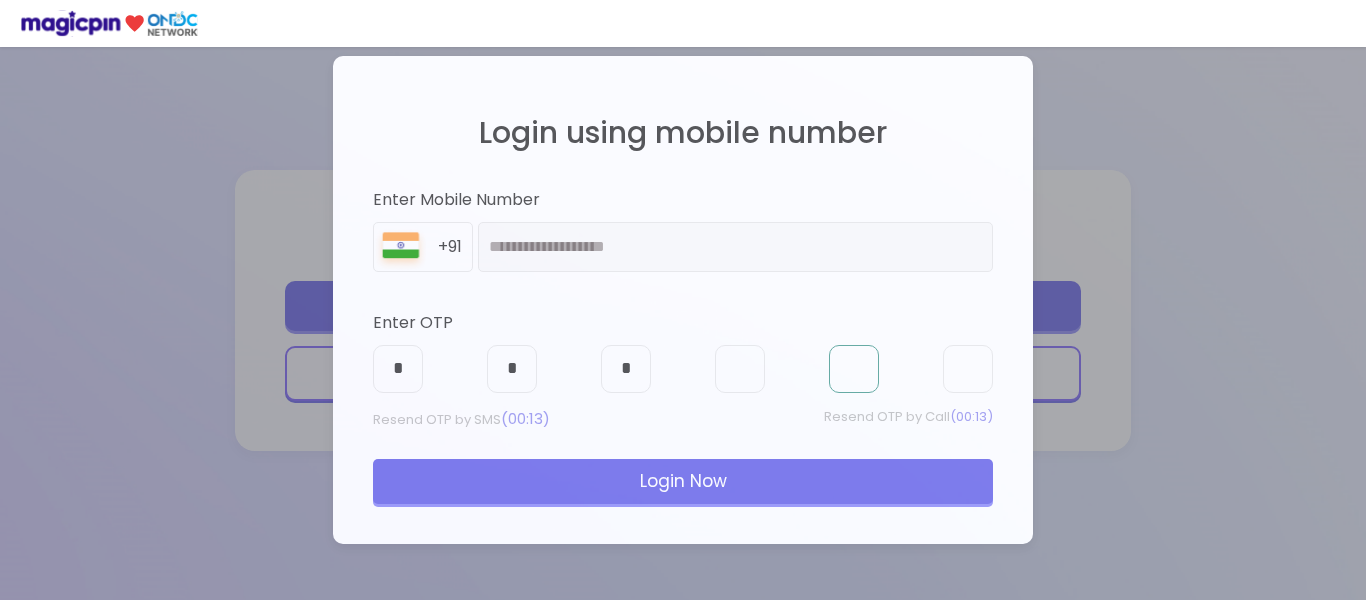 type on "*" 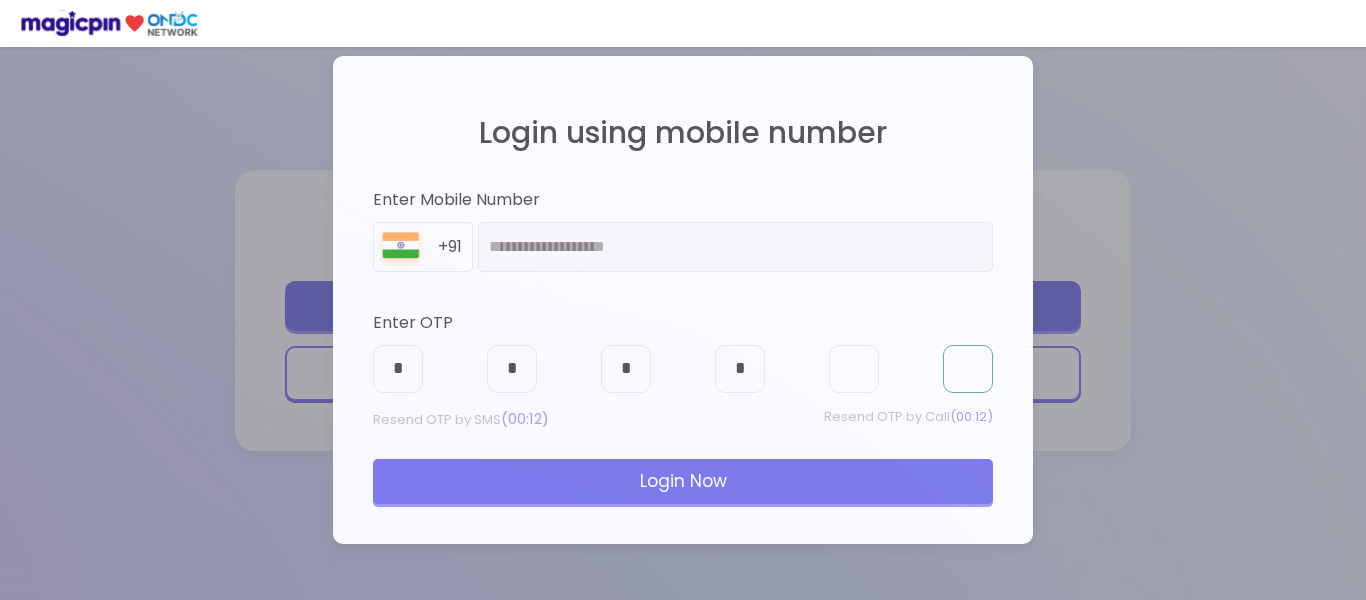 type on "*" 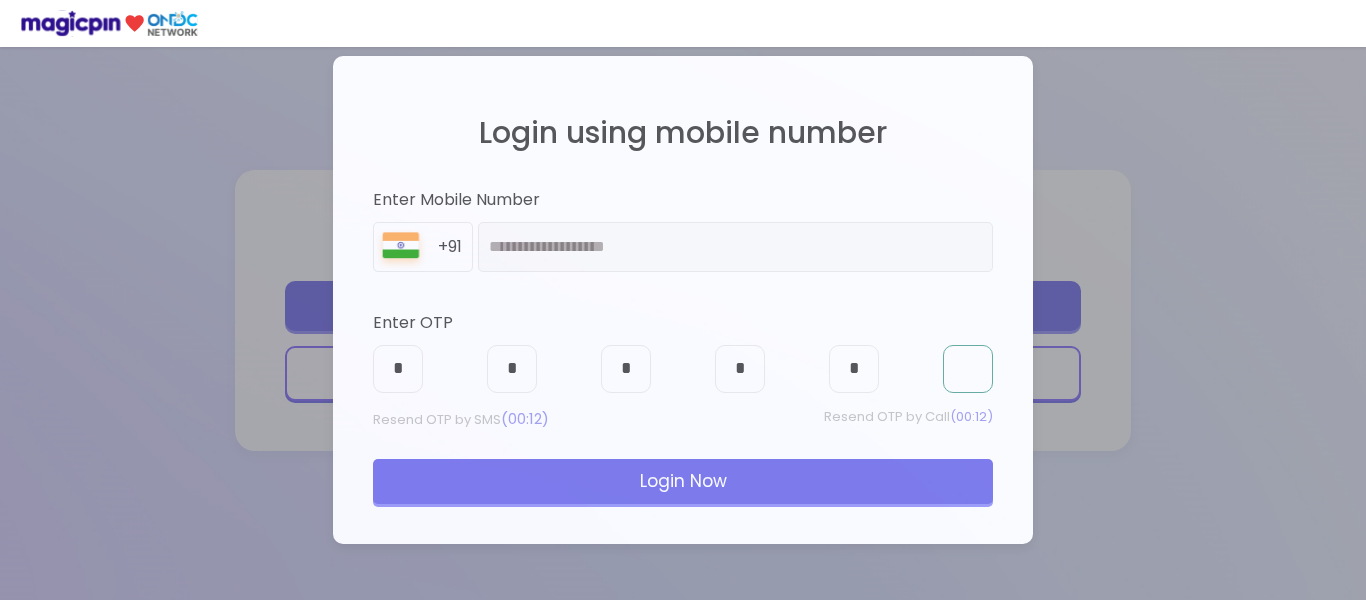type on "*" 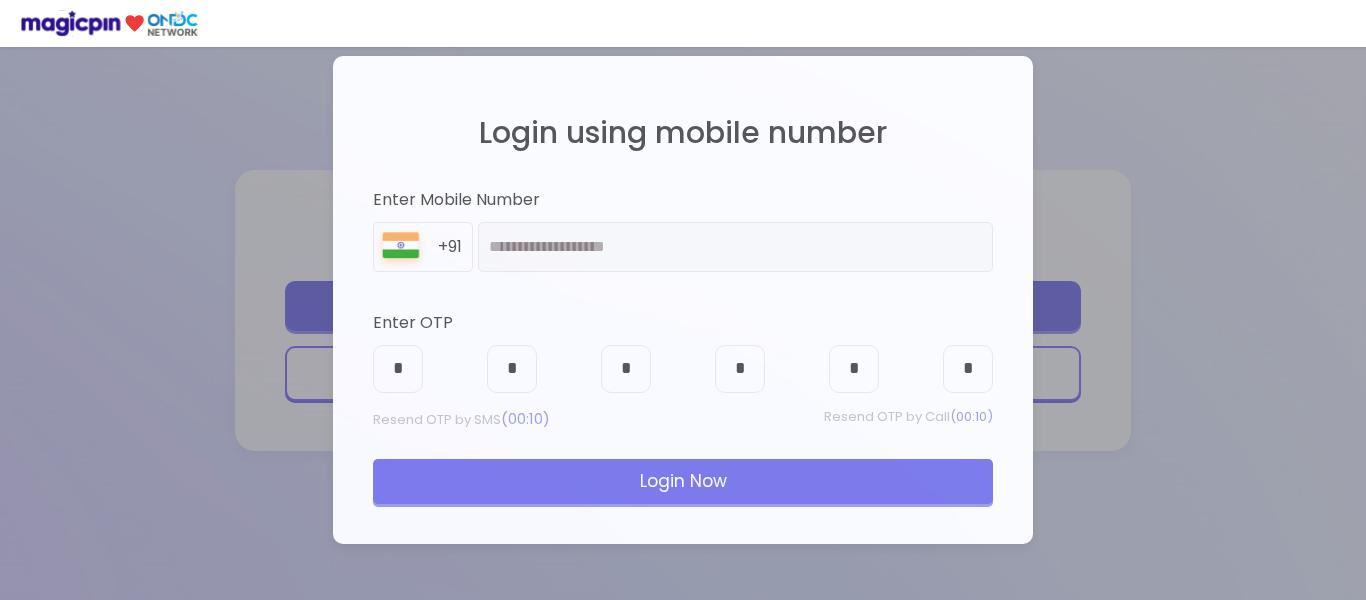 click on "Login Now" at bounding box center (683, 481) 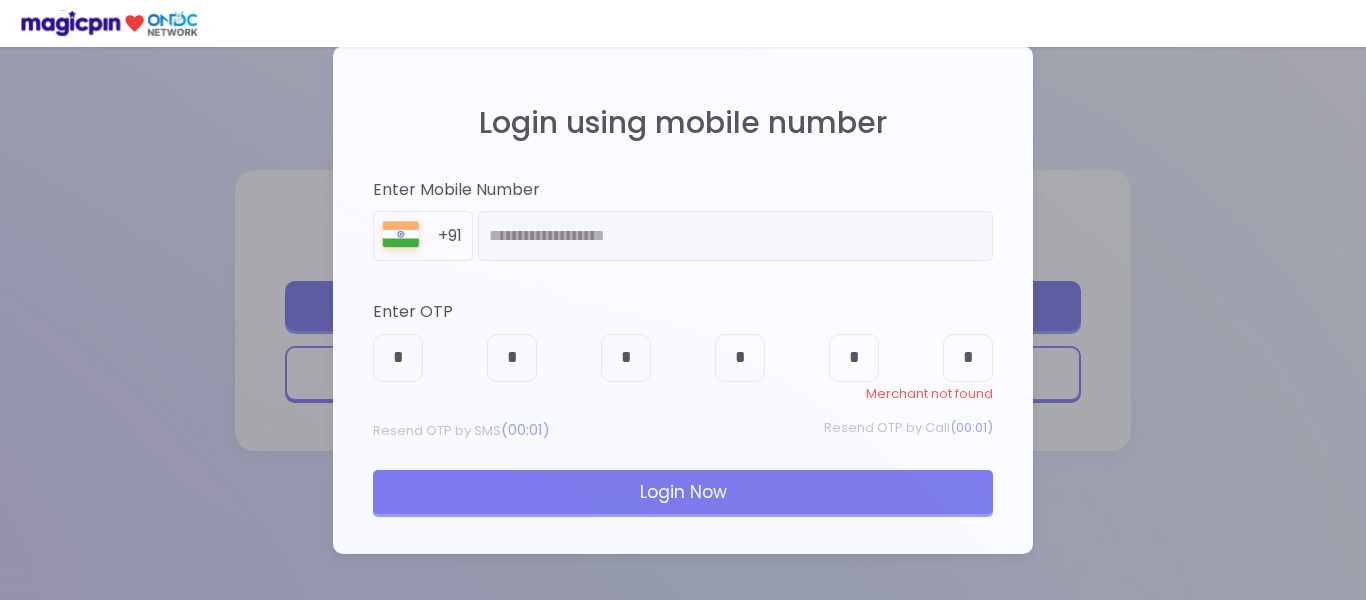 click on "Login Now" at bounding box center [683, 492] 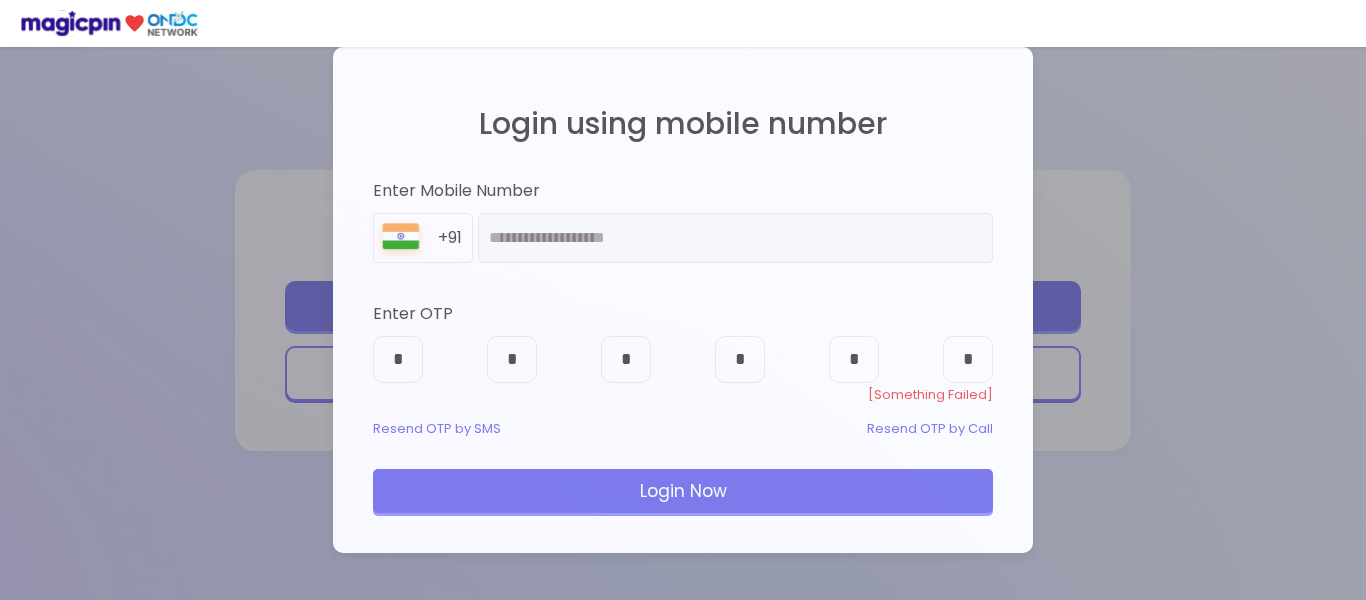 click on "Login Now" at bounding box center (683, 491) 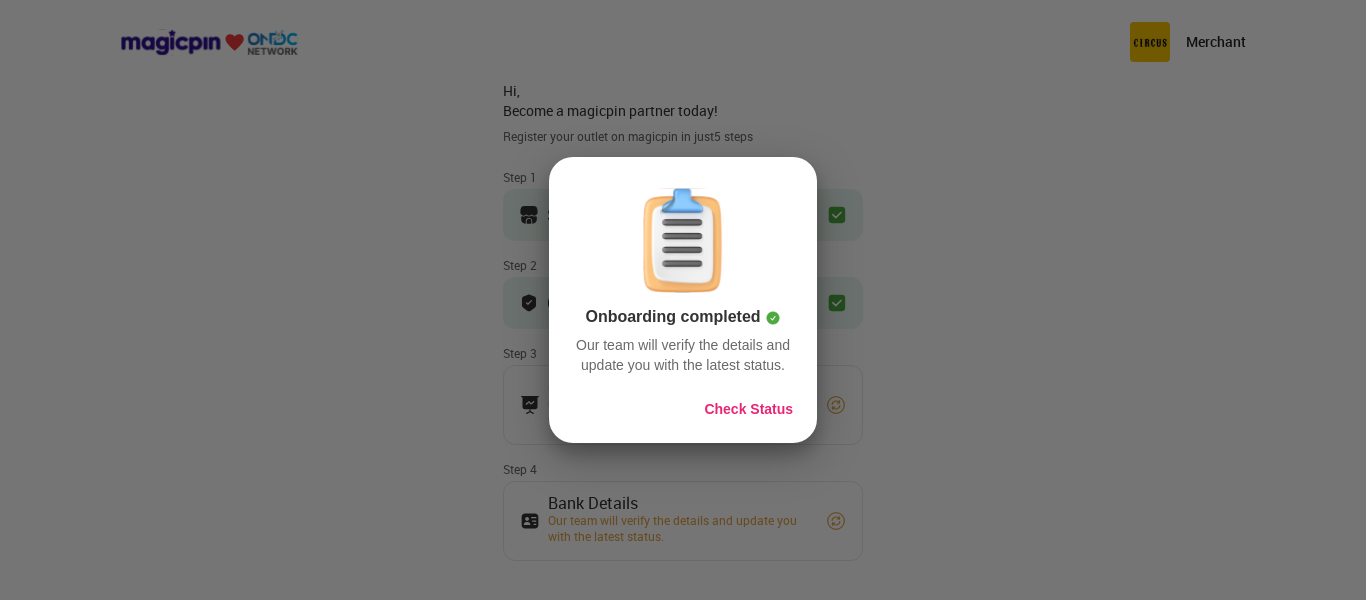 scroll, scrollTop: 0, scrollLeft: 0, axis: both 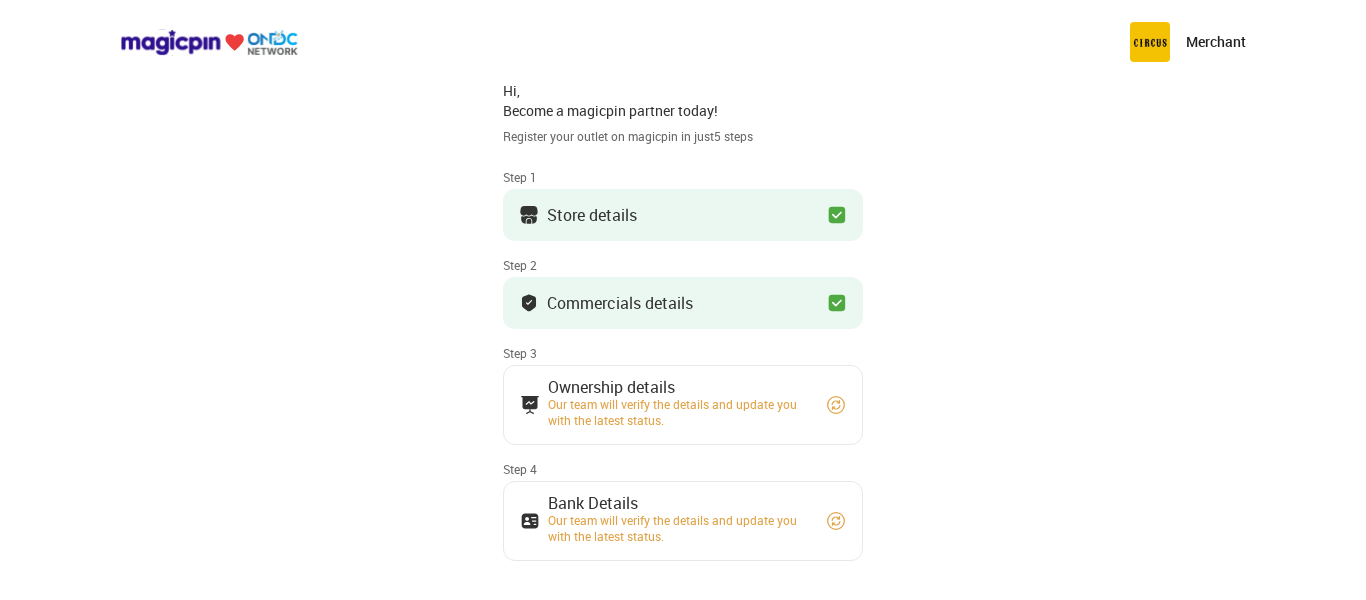 click at bounding box center (836, 405) 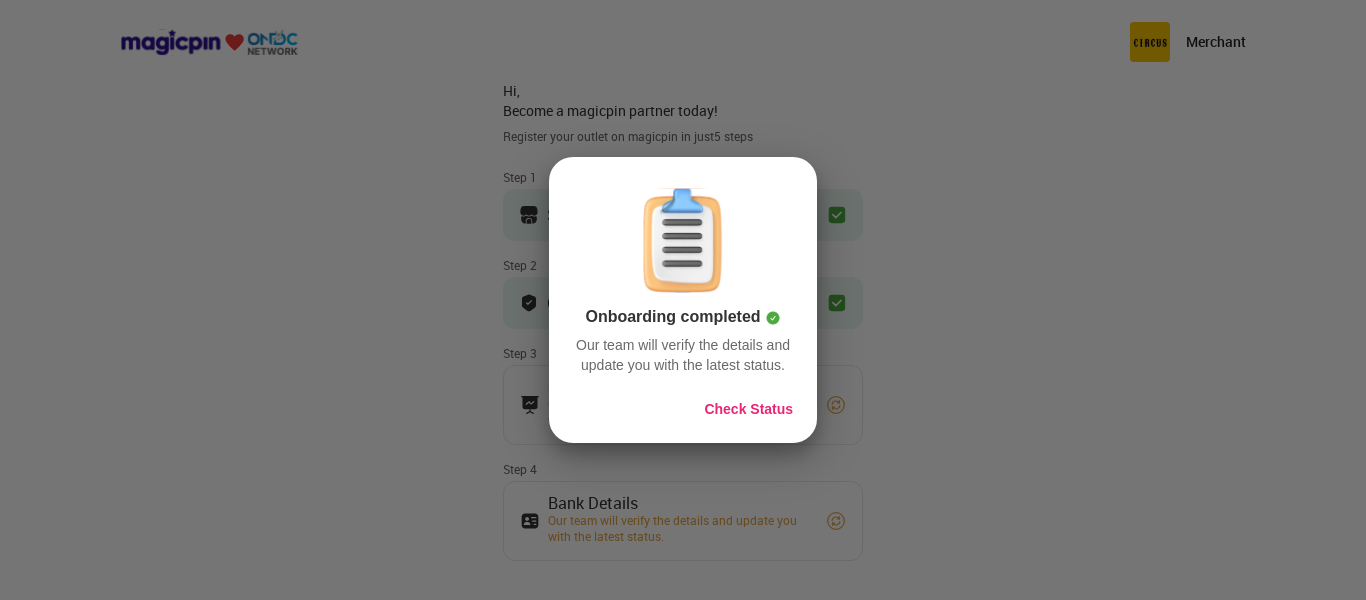 scroll, scrollTop: 0, scrollLeft: 0, axis: both 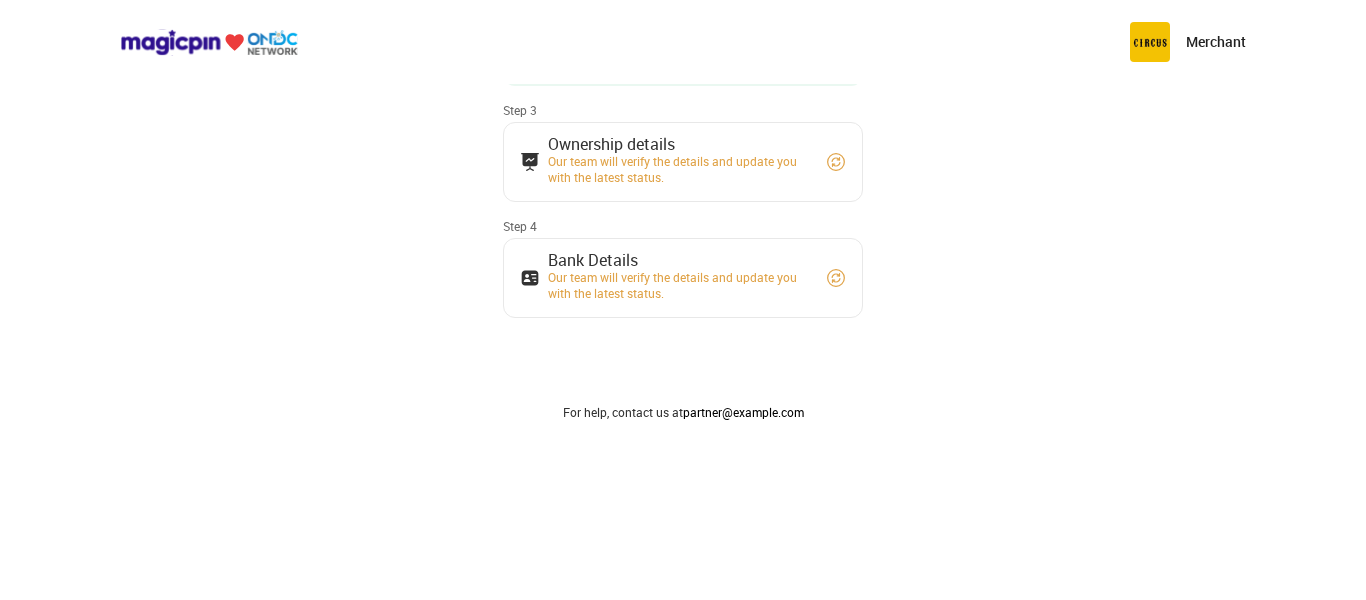 click at bounding box center [209, 42] 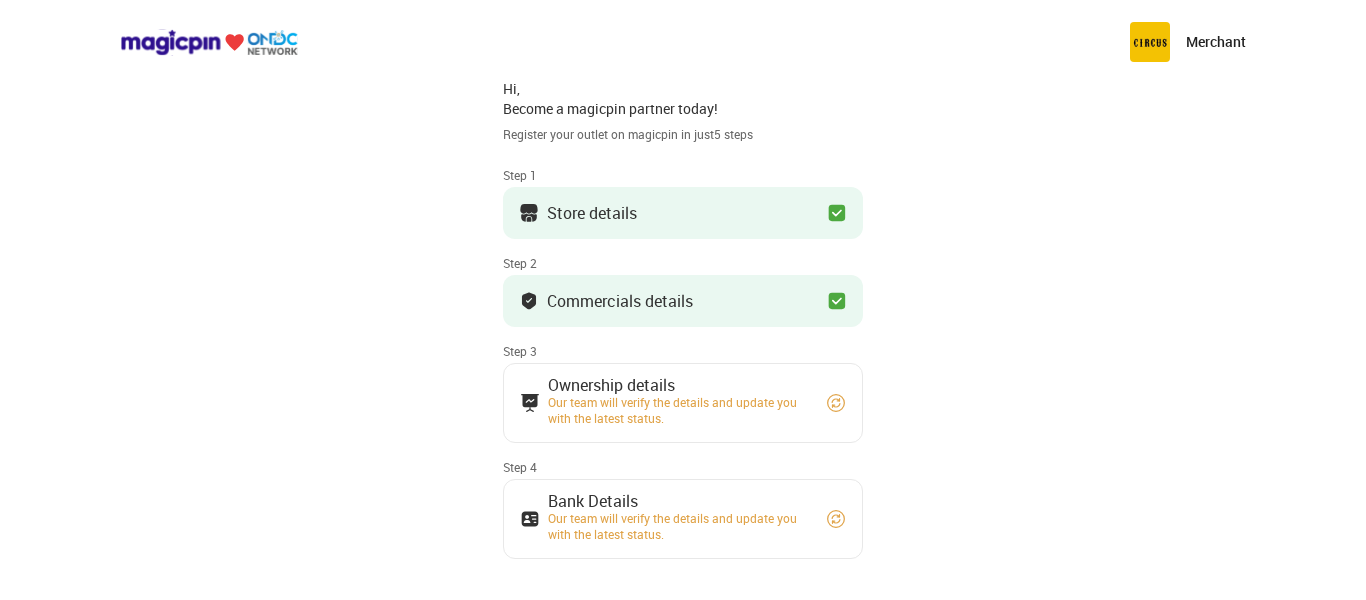 scroll, scrollTop: 0, scrollLeft: 0, axis: both 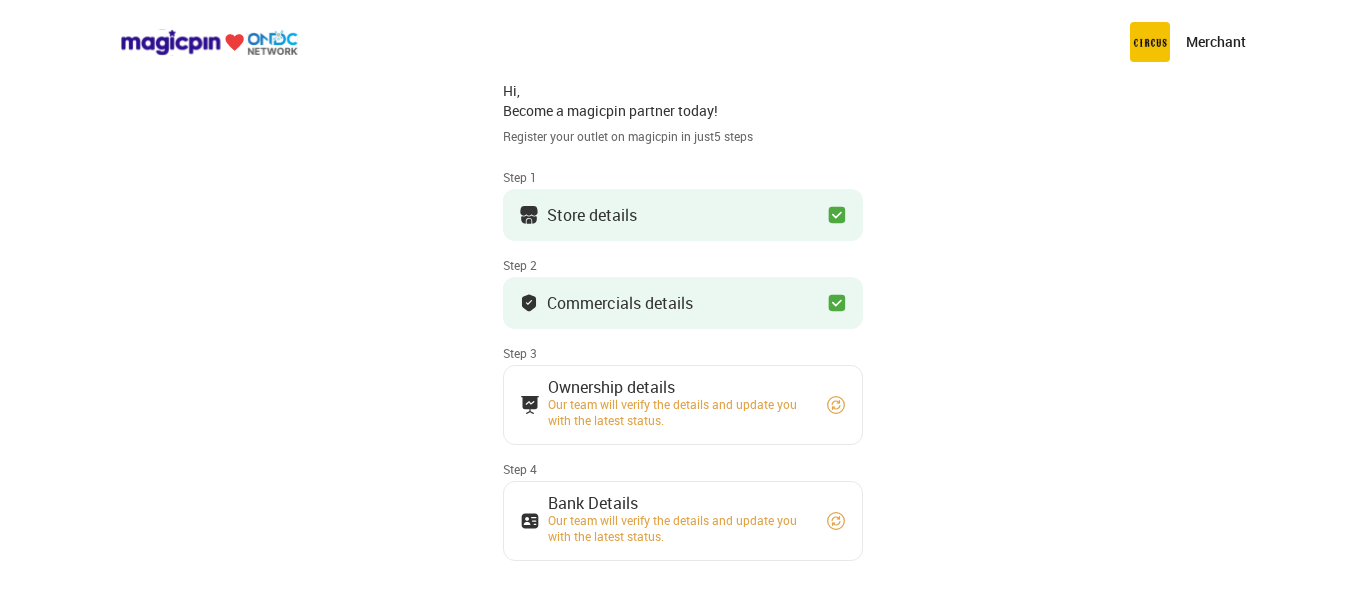 click at bounding box center [209, 42] 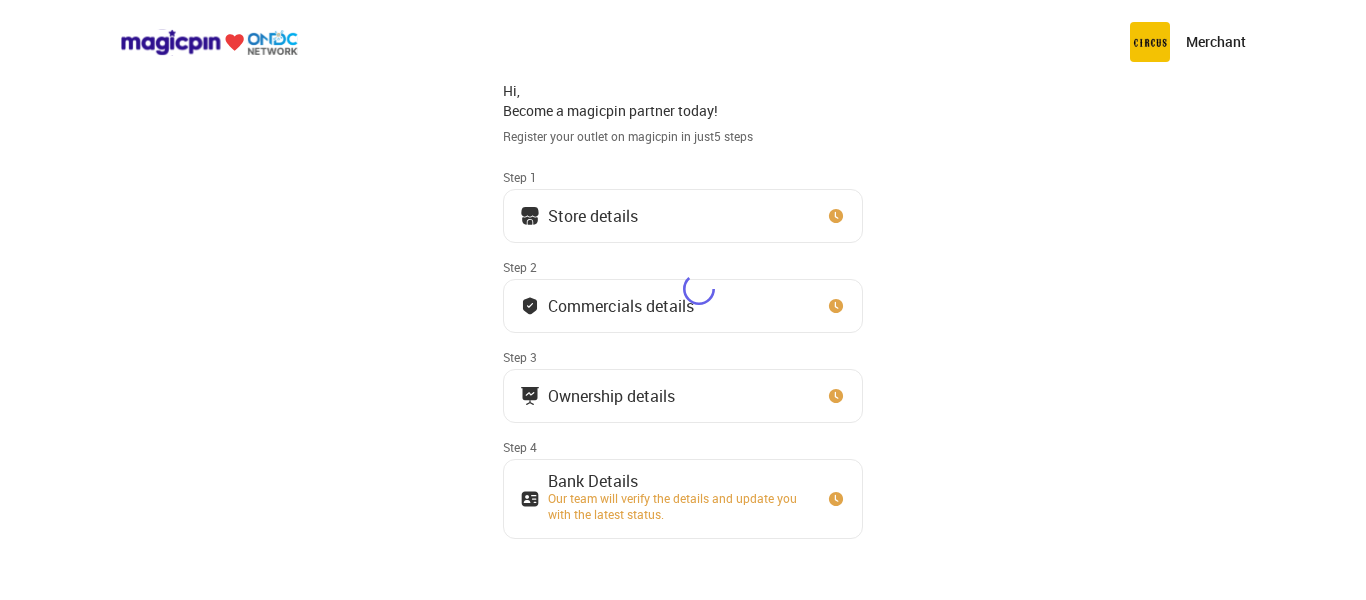 scroll, scrollTop: 0, scrollLeft: 0, axis: both 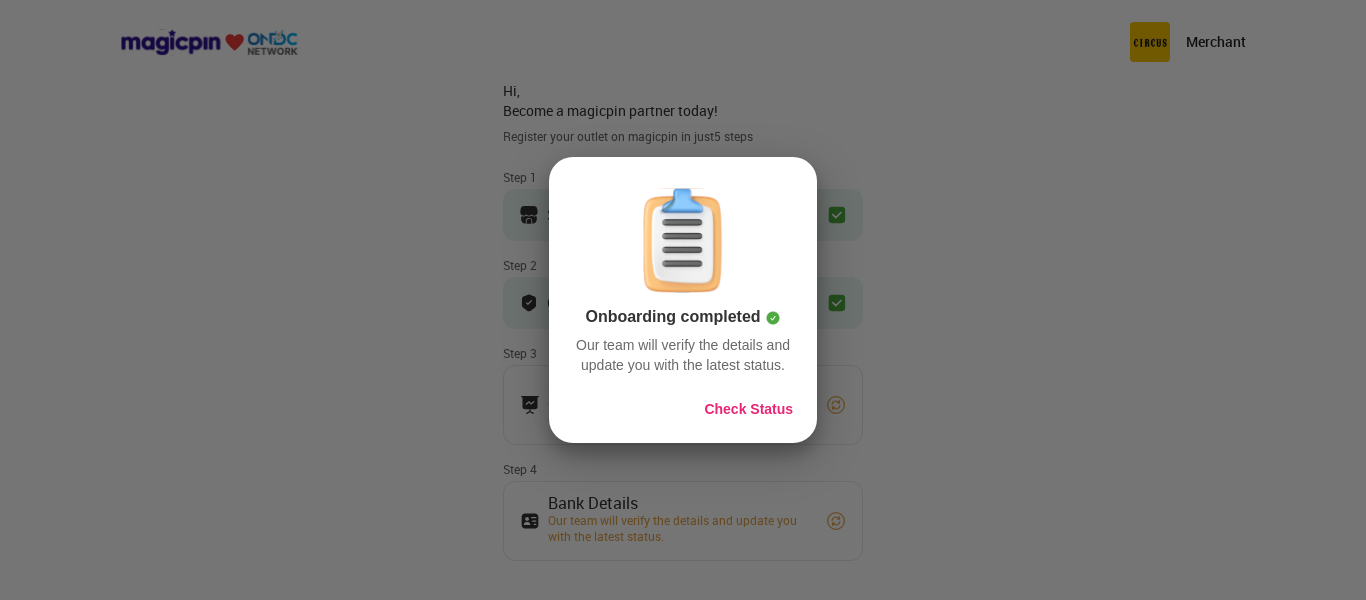 click at bounding box center [683, 300] 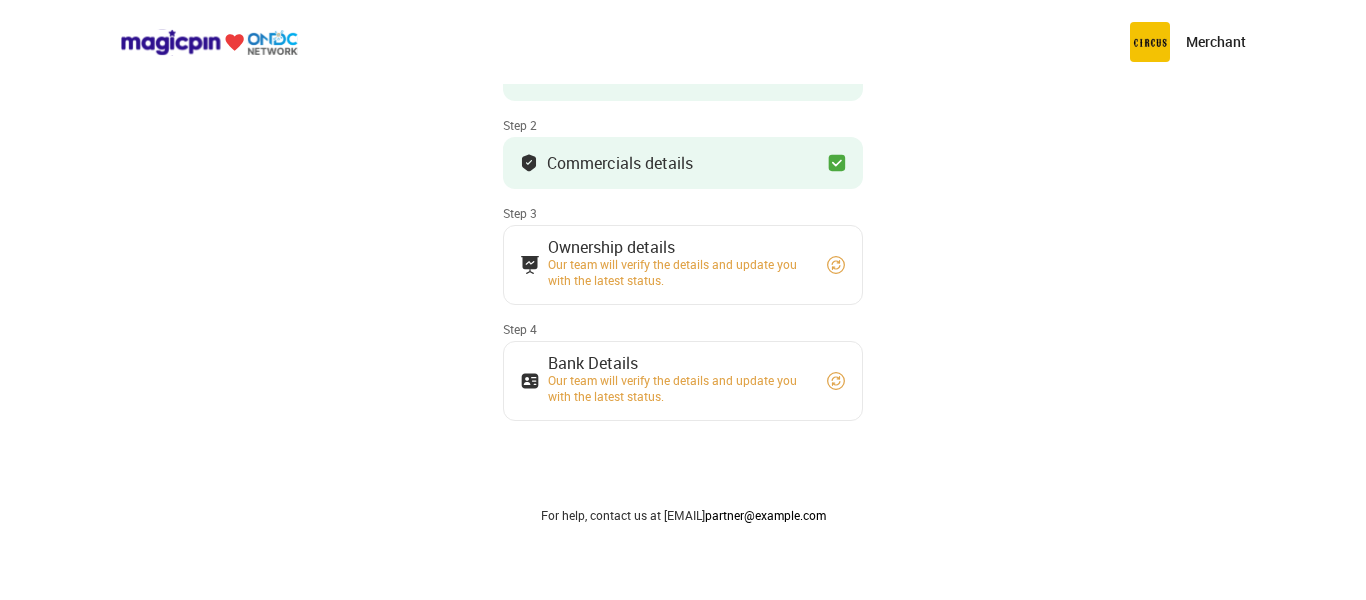 scroll, scrollTop: 200, scrollLeft: 0, axis: vertical 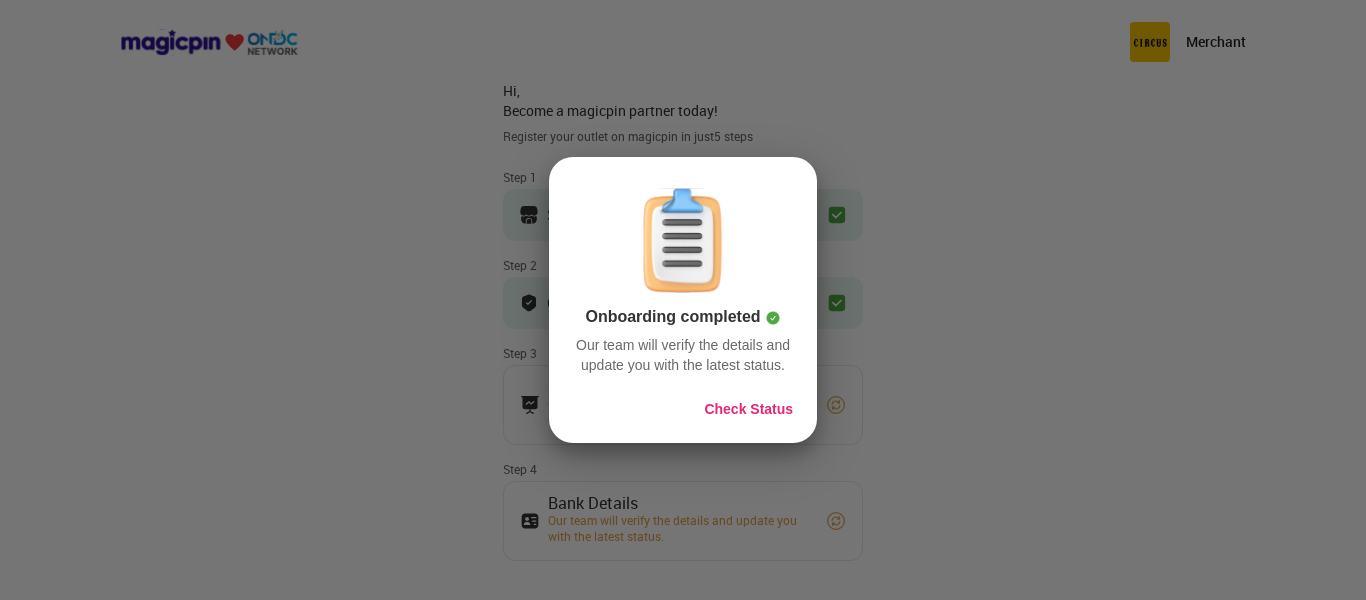 click on "Check Status" at bounding box center (748, 409) 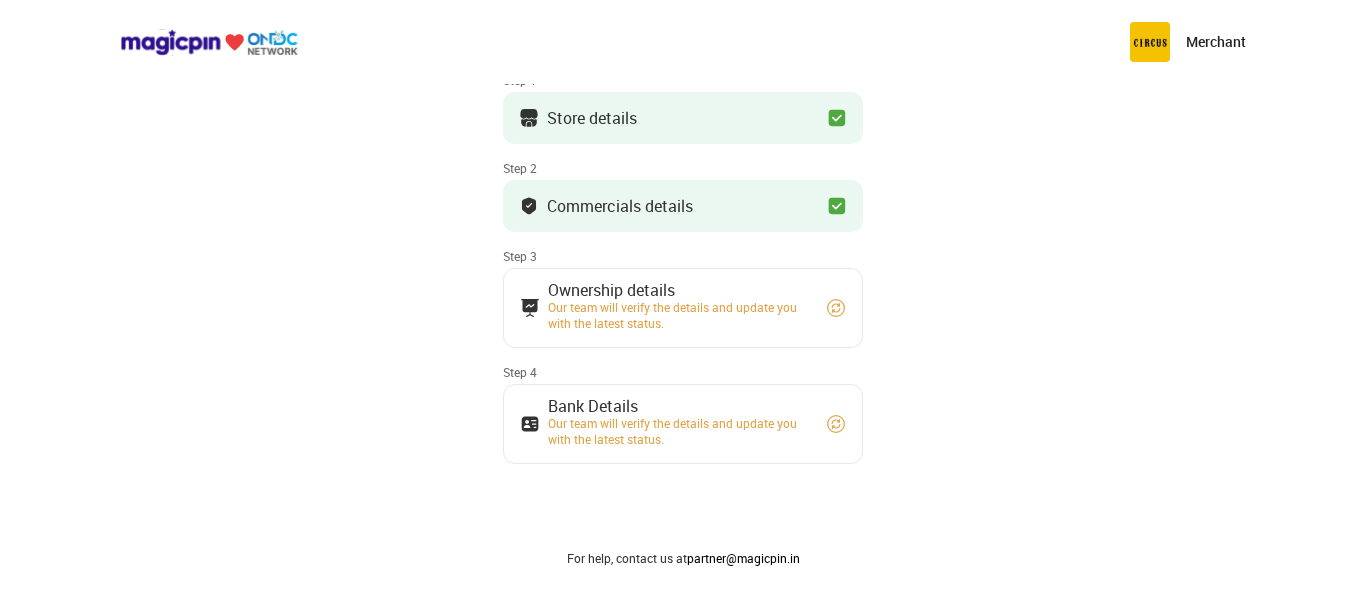 scroll, scrollTop: 243, scrollLeft: 0, axis: vertical 